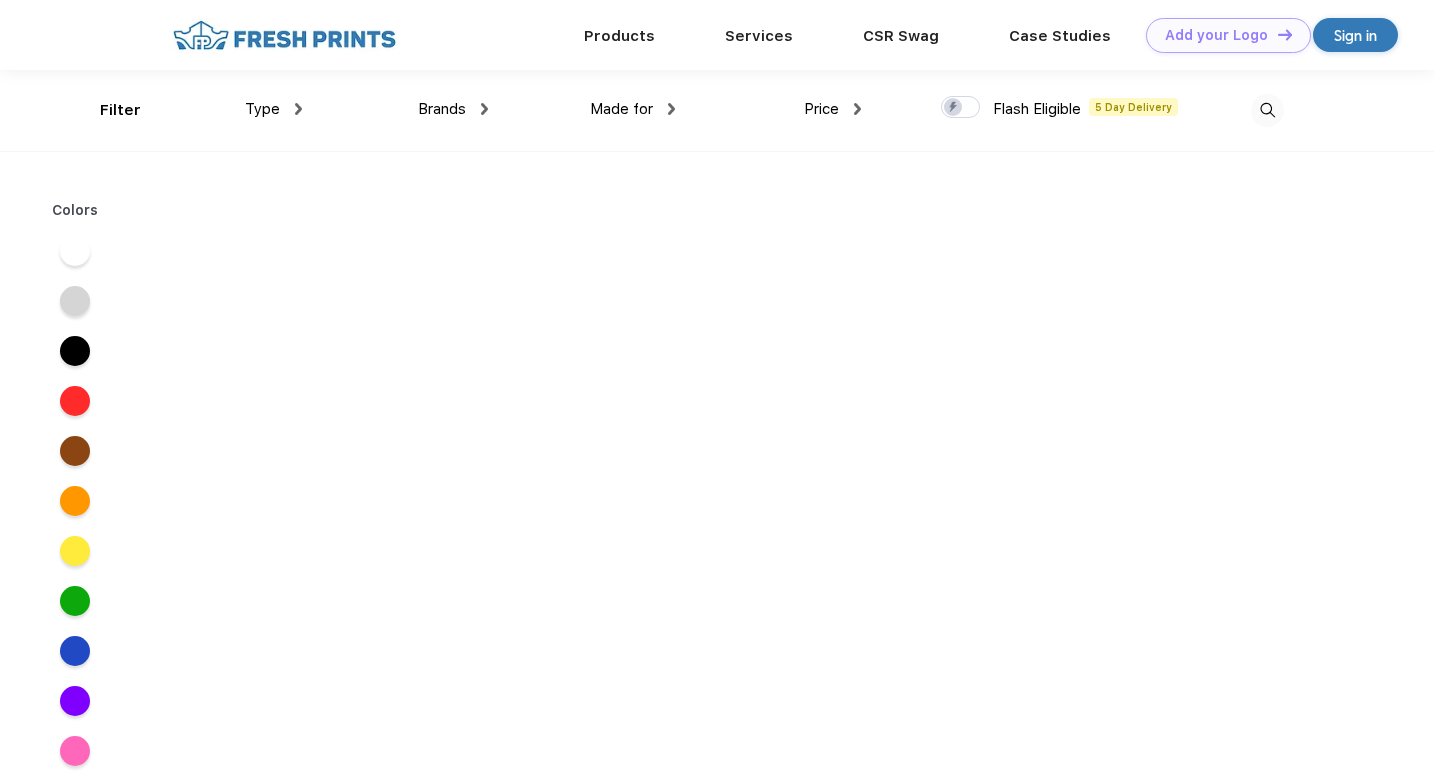 scroll, scrollTop: 0, scrollLeft: 0, axis: both 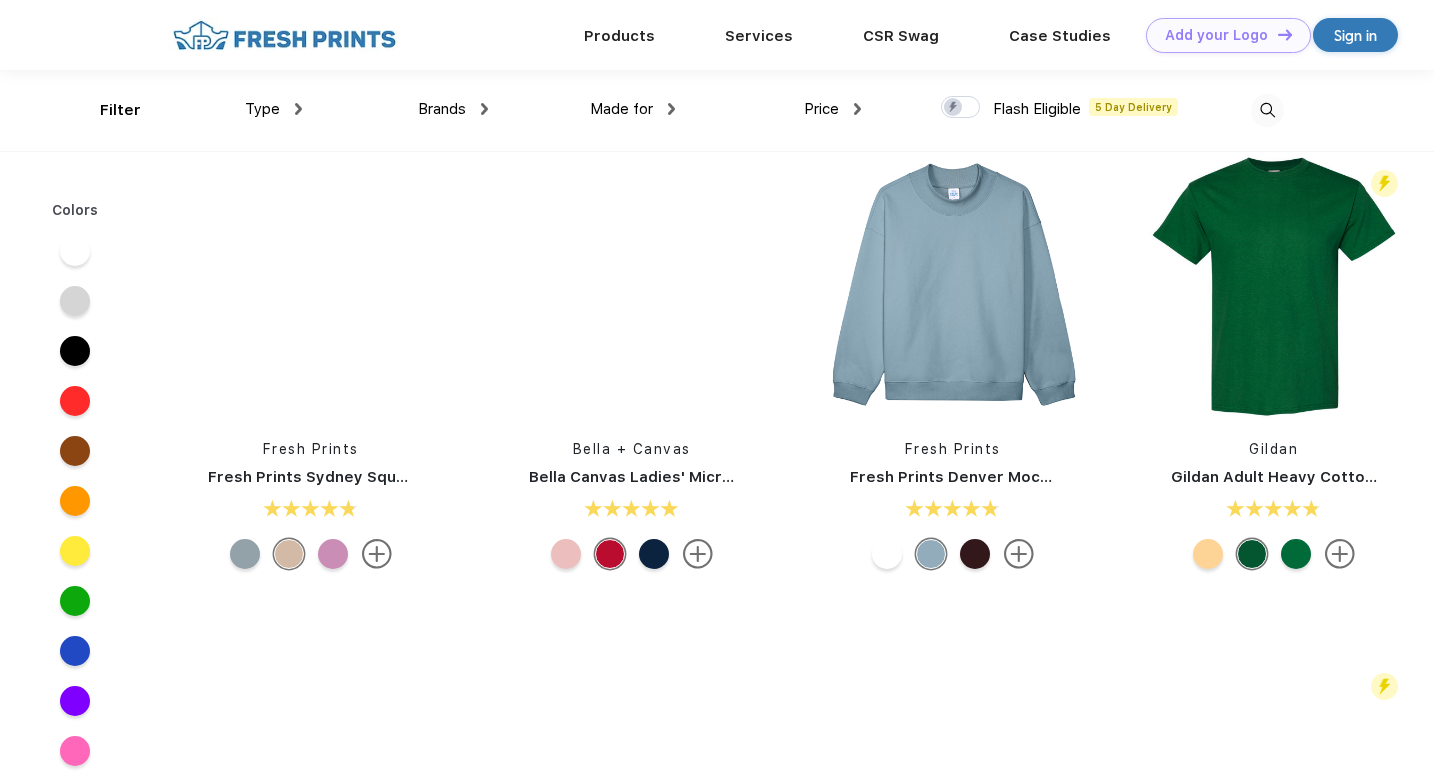 click on "Fresh Prints Denver Mock Neck Heavyweight Sweatshirt" at bounding box center (1067, 477) 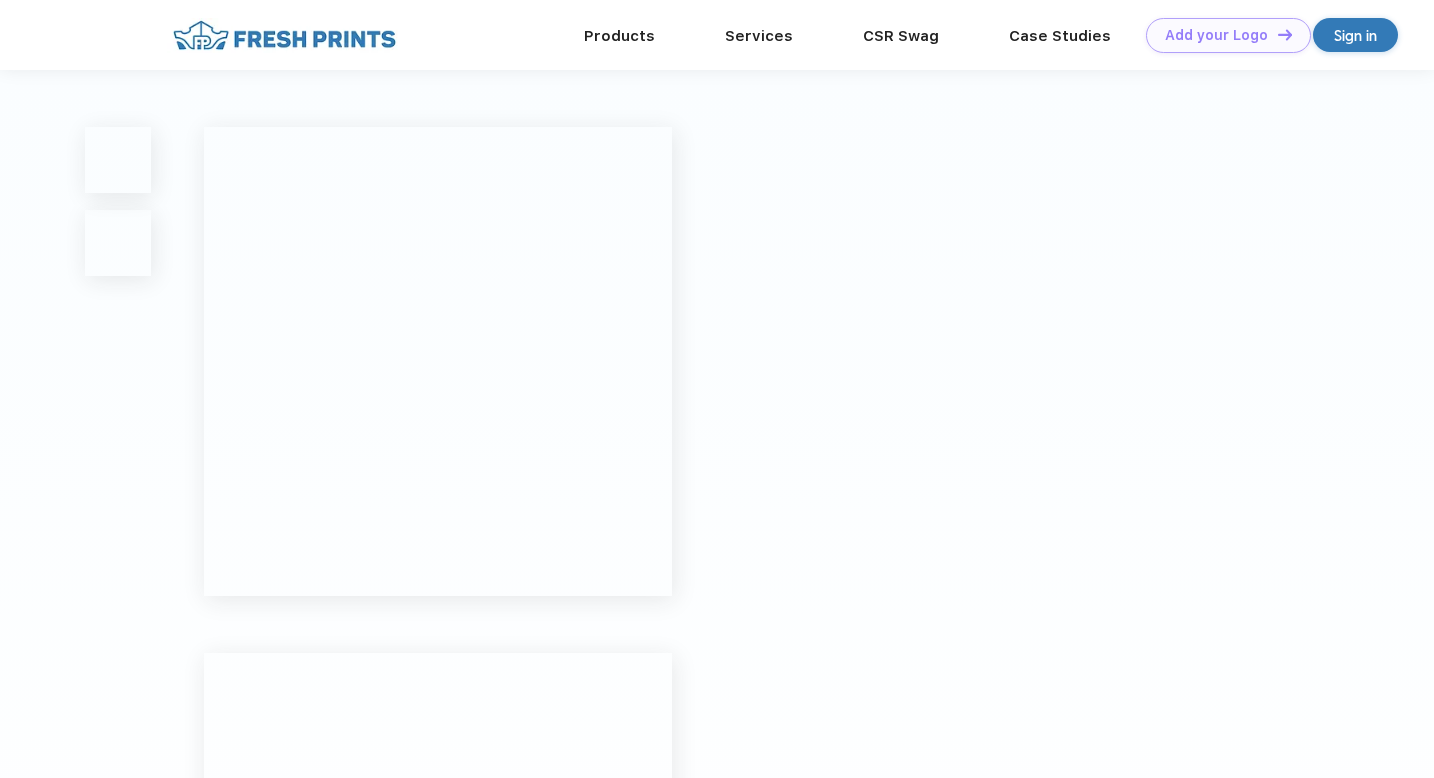 scroll, scrollTop: 0, scrollLeft: 0, axis: both 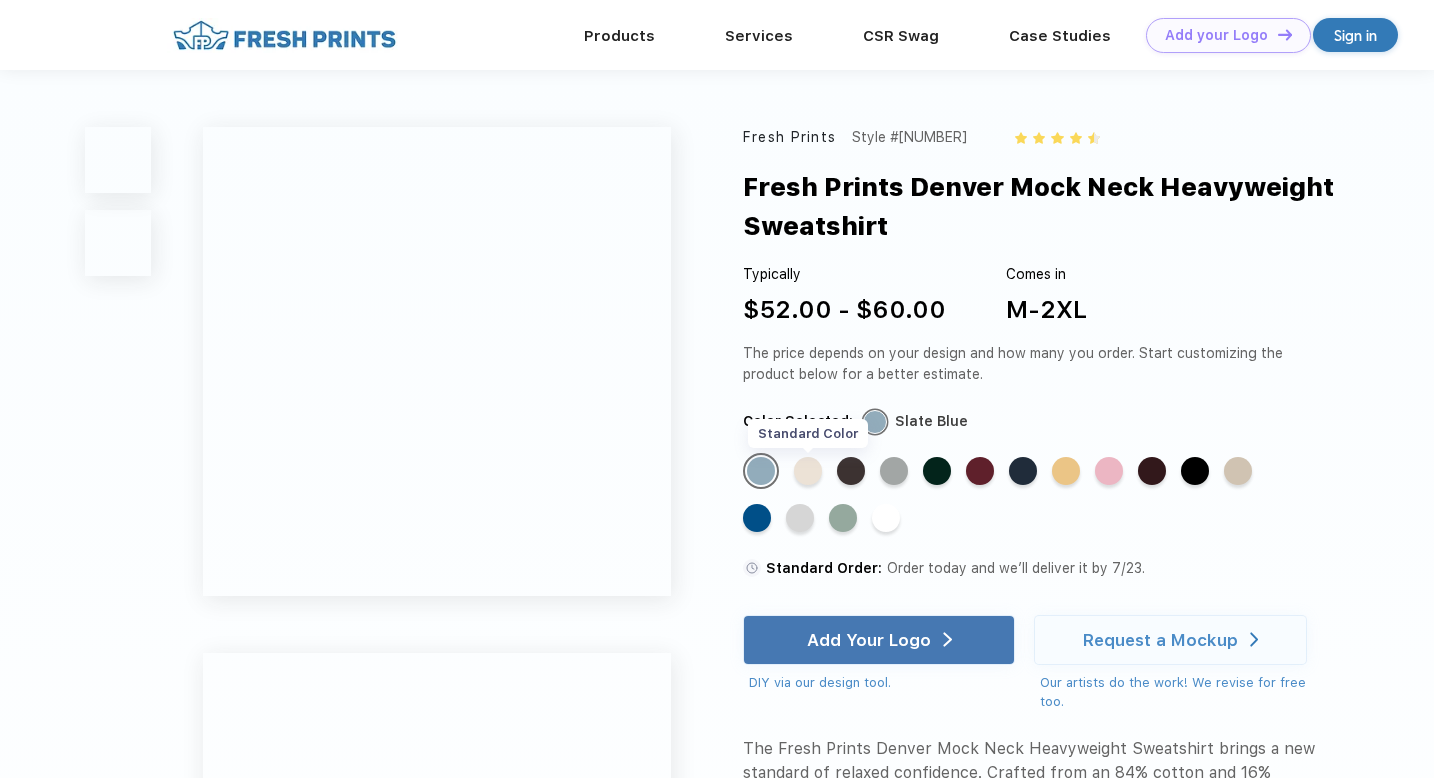 click on "Standard Color" at bounding box center [761, 471] 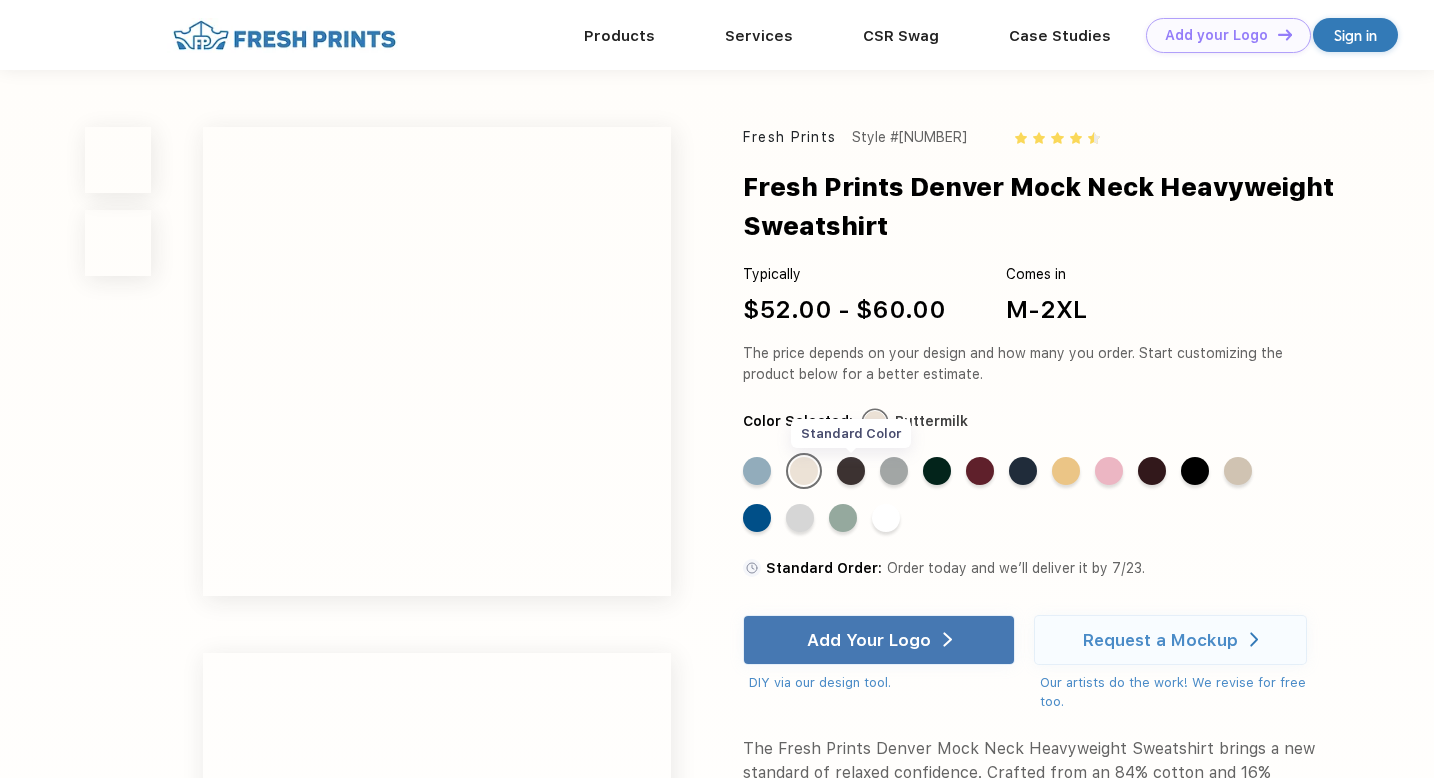 click on "Standard Color" at bounding box center (757, 471) 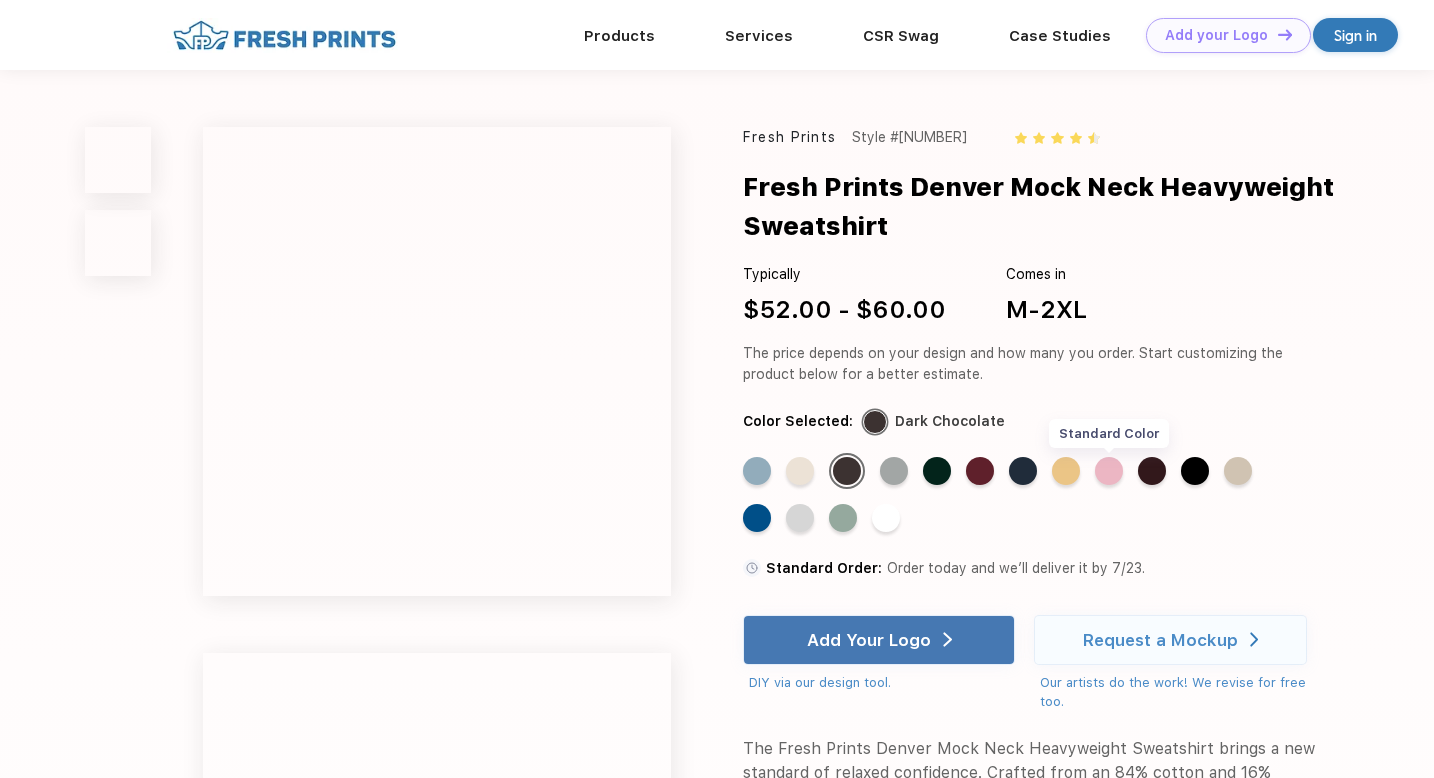 click on "Standard Color" at bounding box center (757, 471) 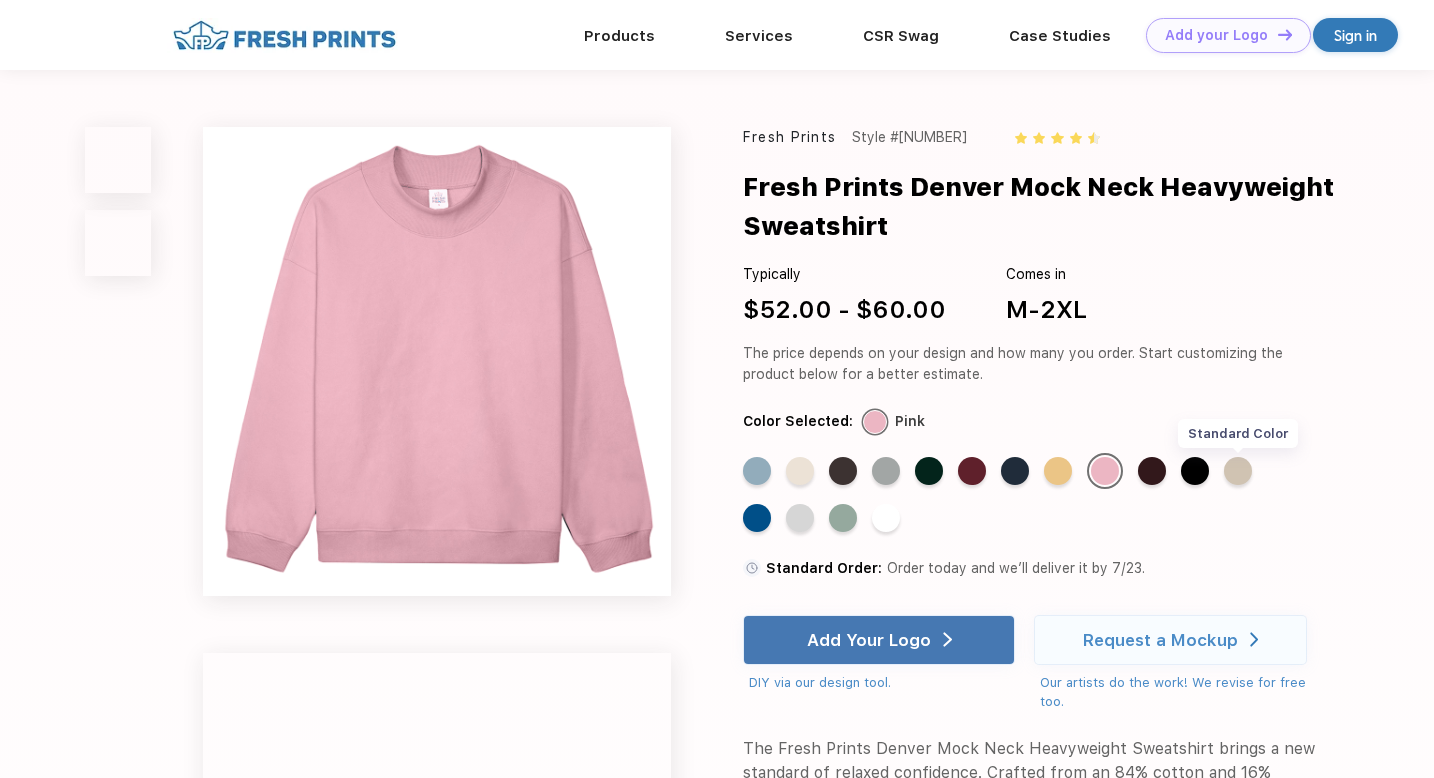 click on "Standard Color" at bounding box center [757, 471] 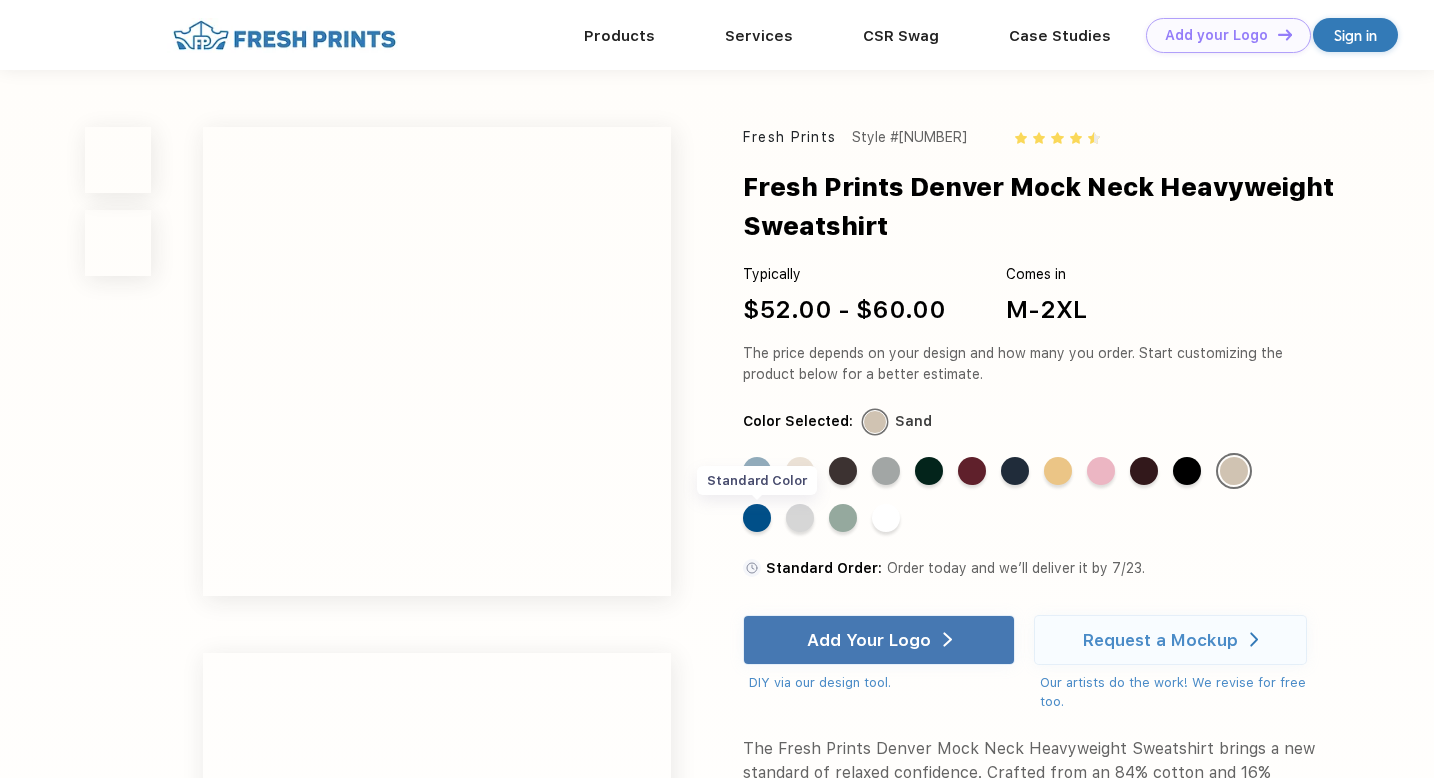 click on "Standard Color" at bounding box center [757, 471] 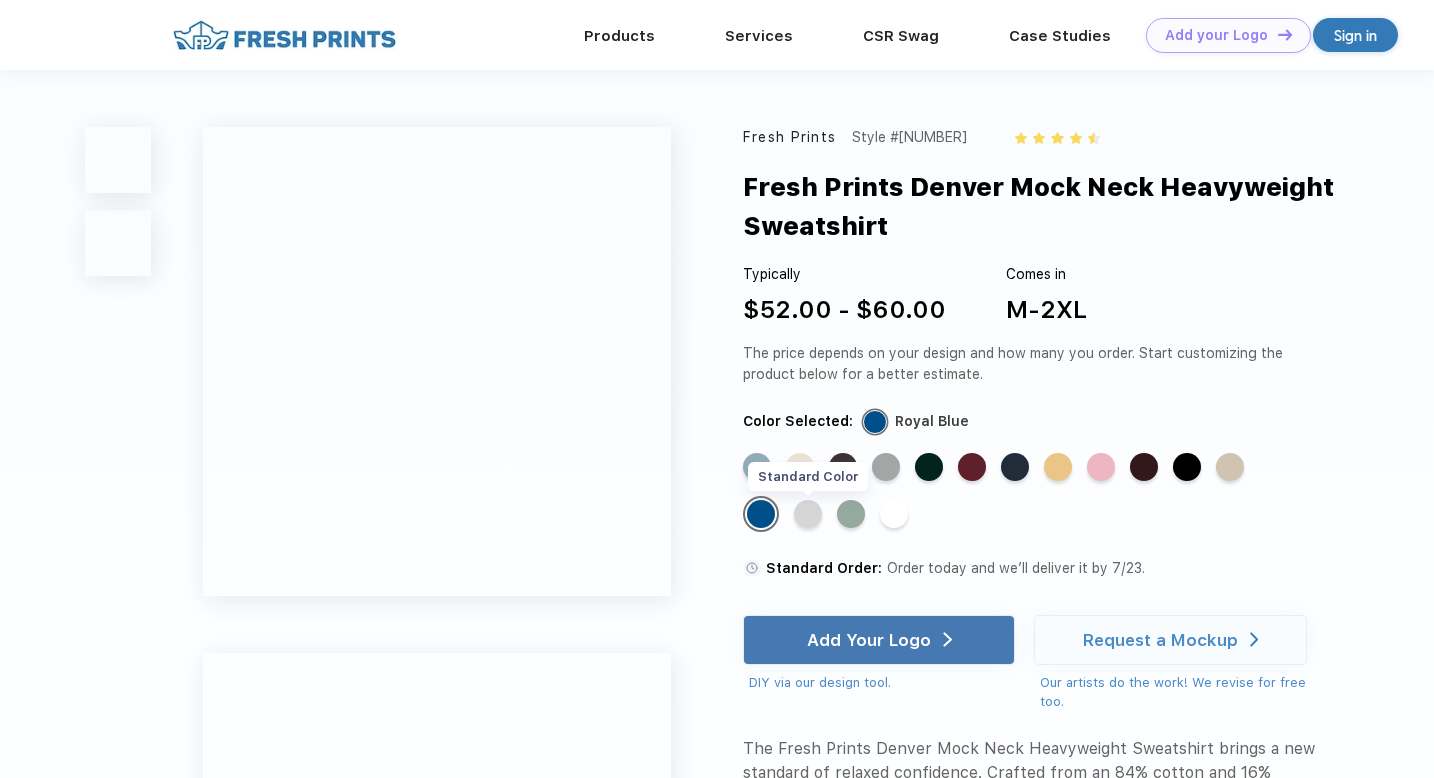 click on "Standard Color" at bounding box center (757, 467) 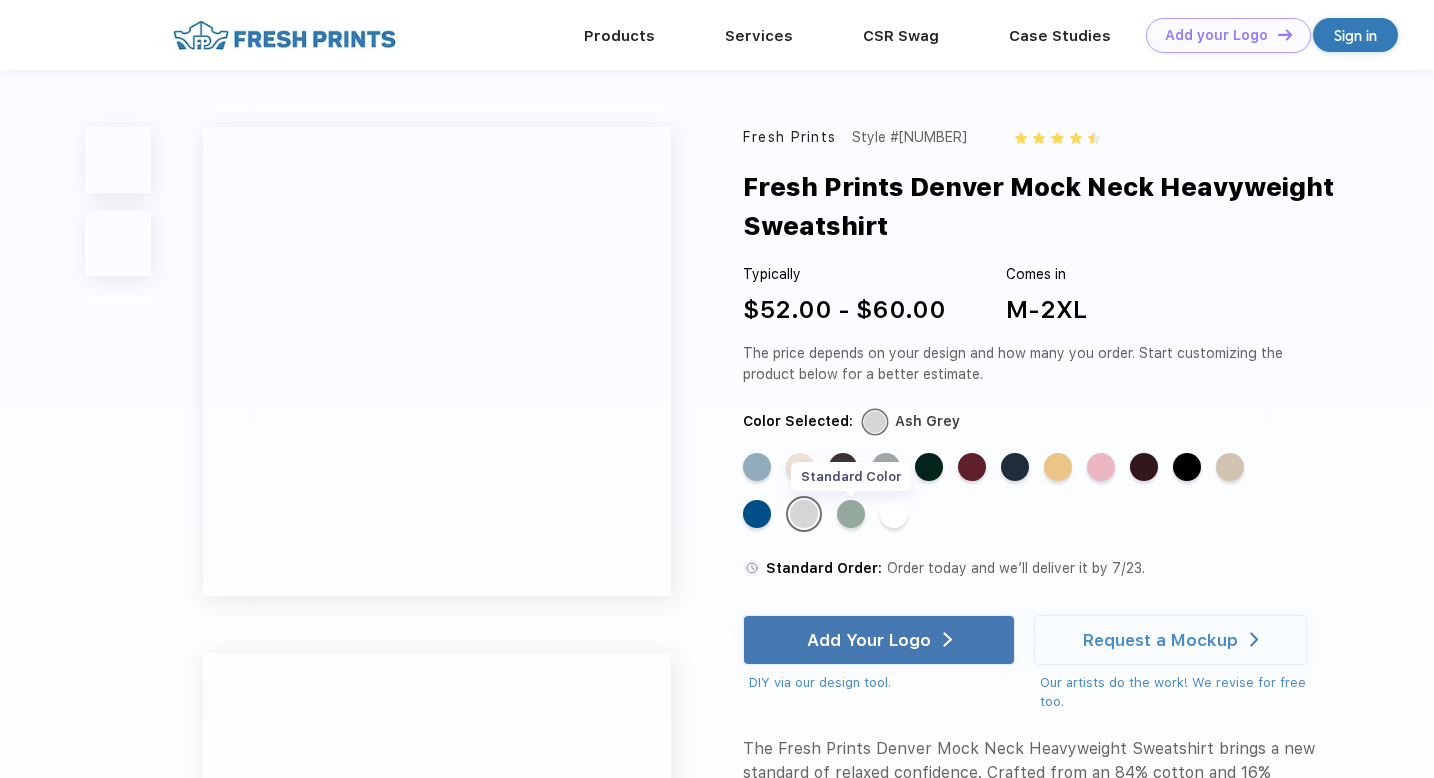 click on "Standard Color" at bounding box center (757, 467) 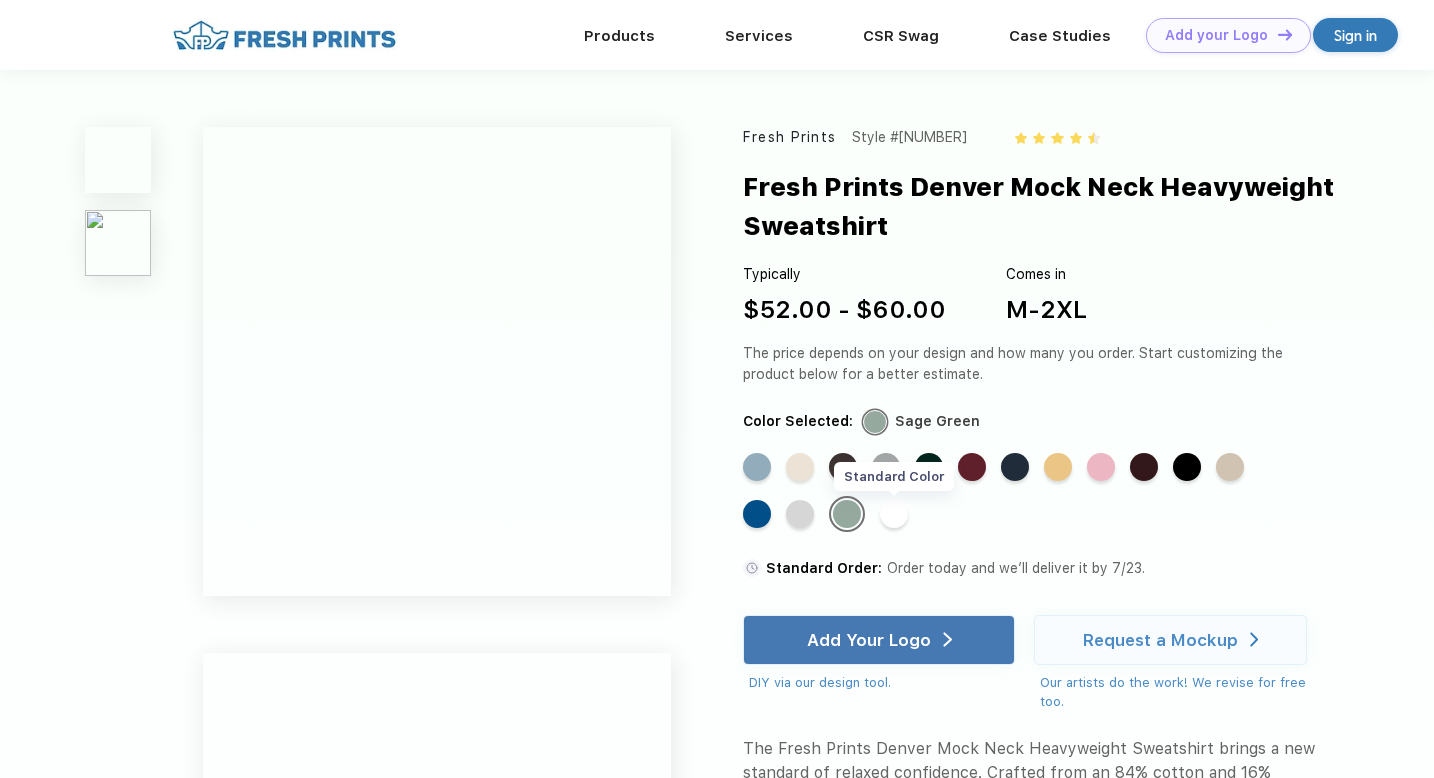 click on "Standard Color" at bounding box center (757, 467) 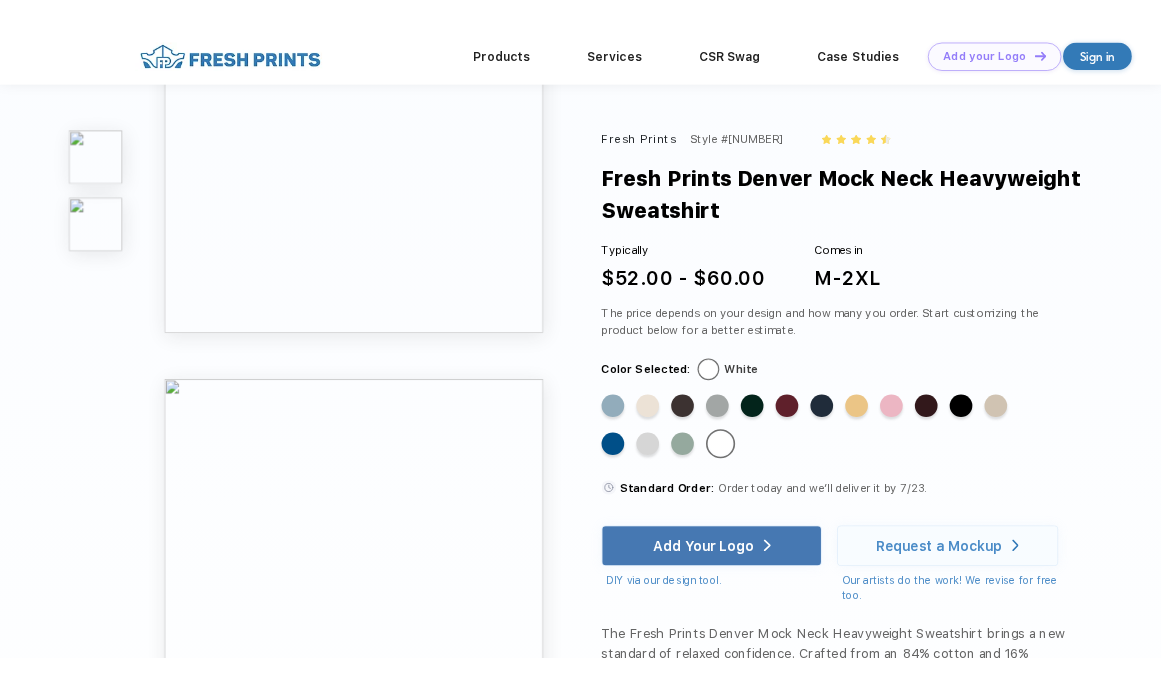 scroll, scrollTop: 0, scrollLeft: 0, axis: both 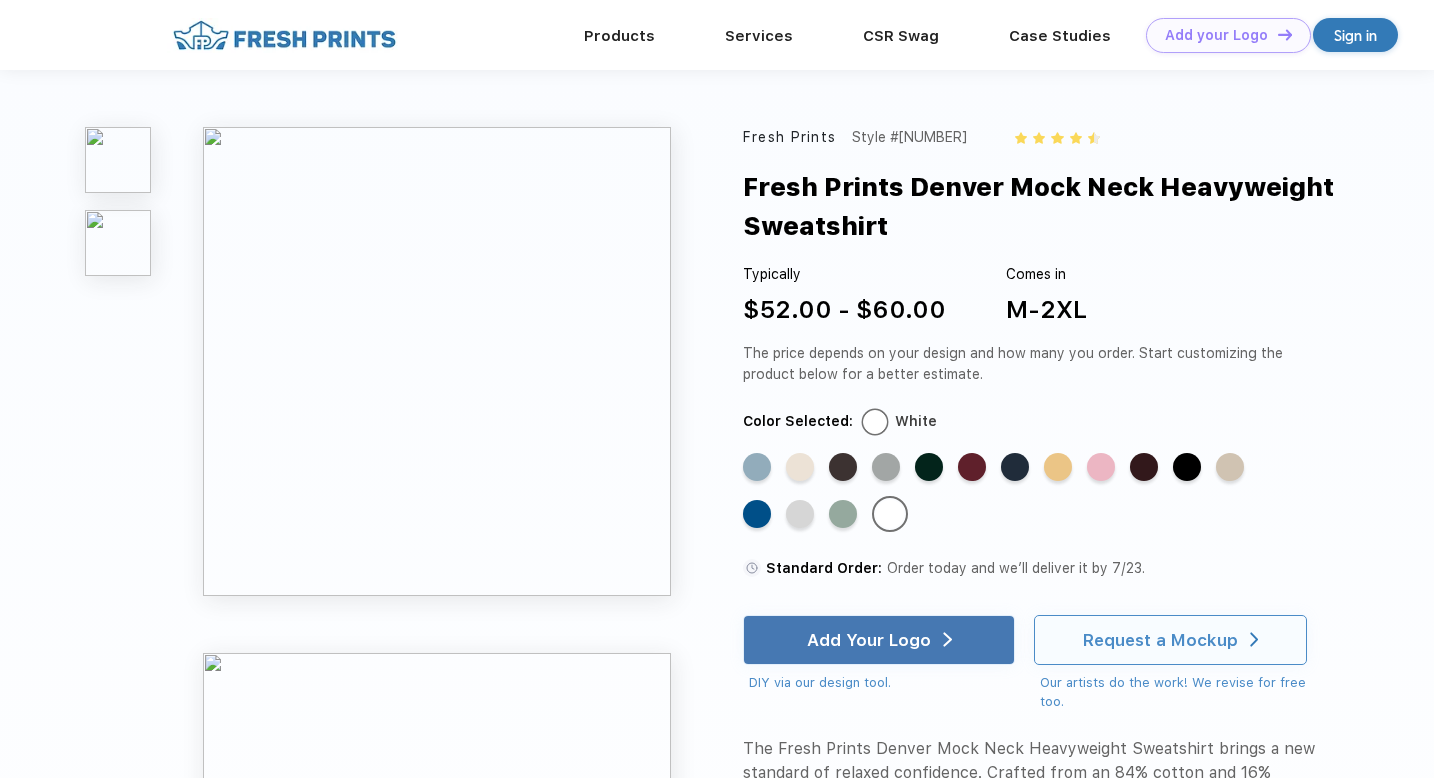 click on "Request a Mockup" at bounding box center [1171, 640] 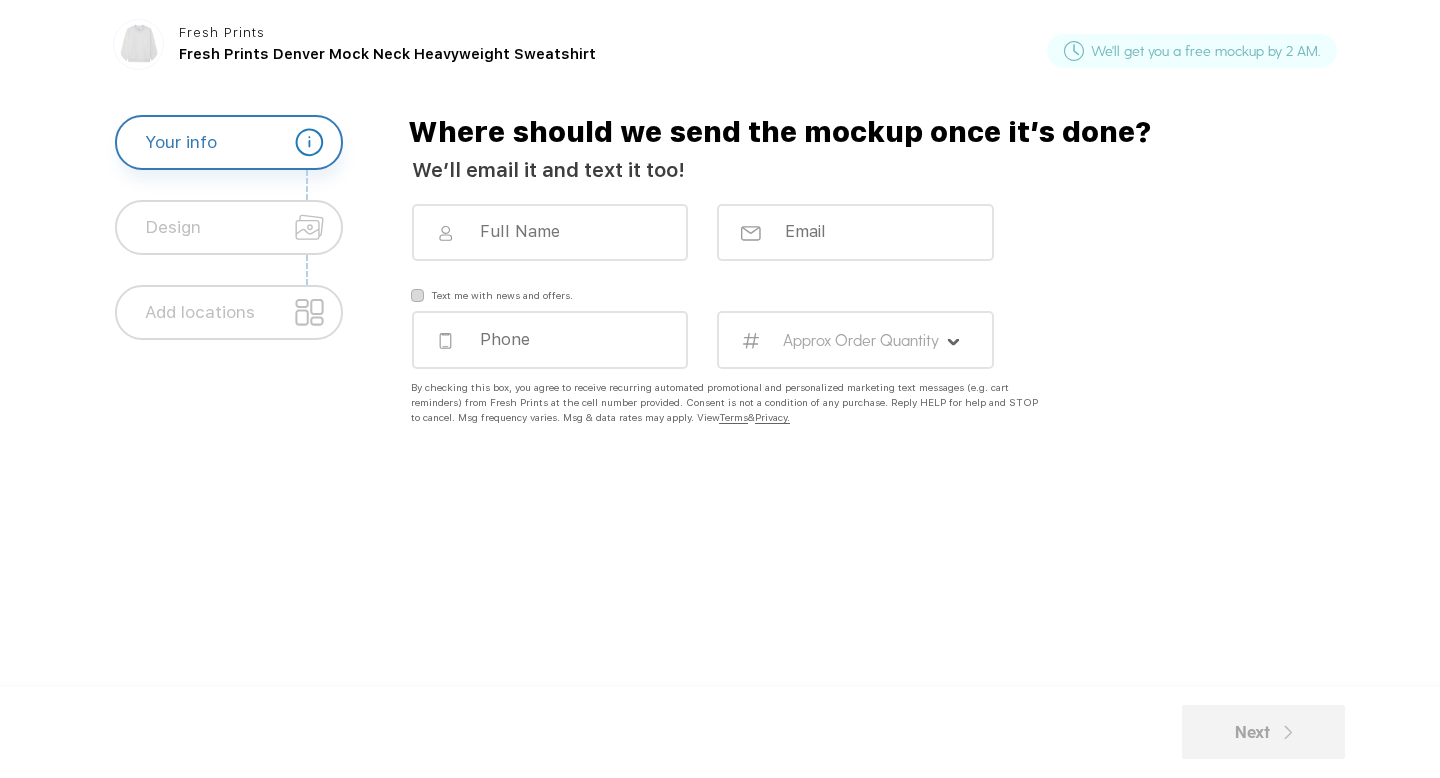 click at bounding box center (563, 231) 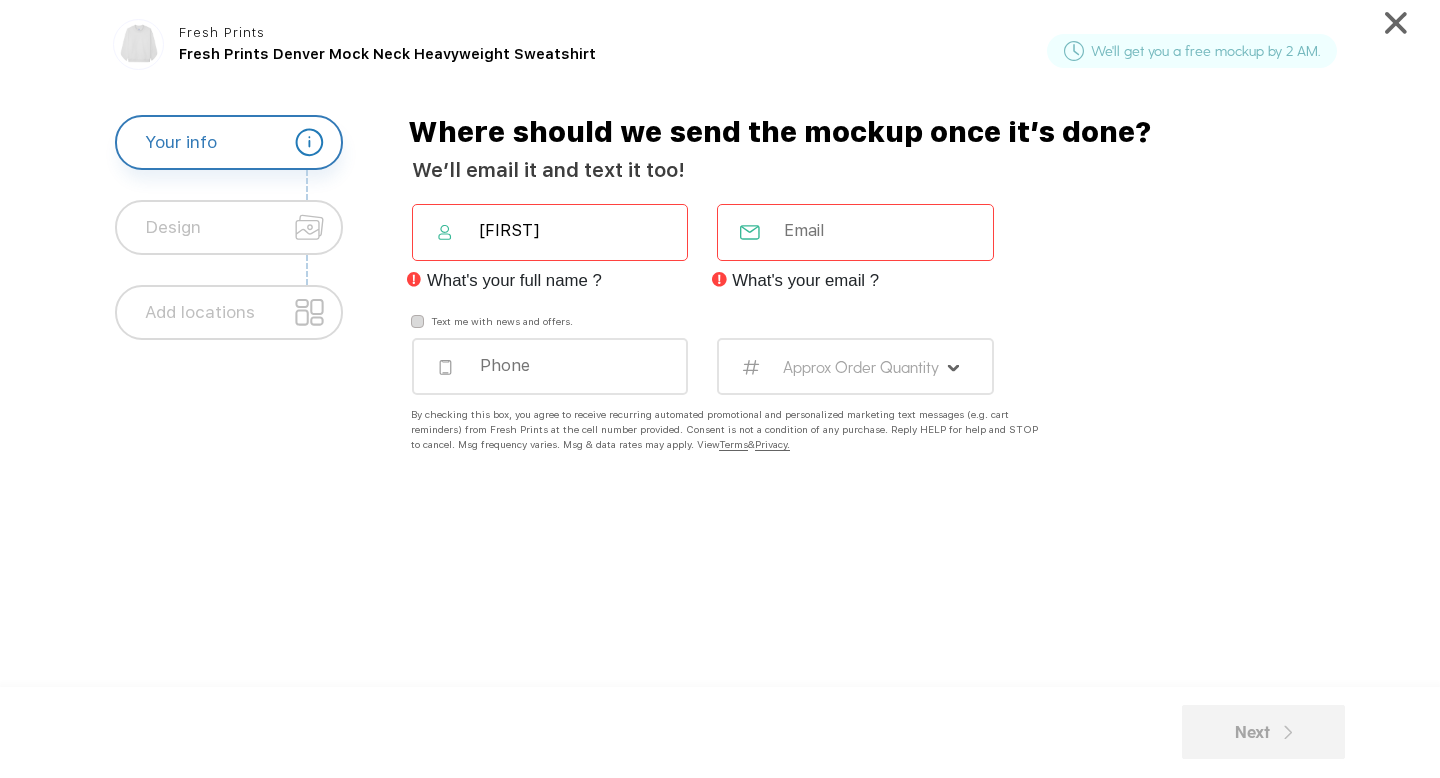 click at bounding box center (867, 230) 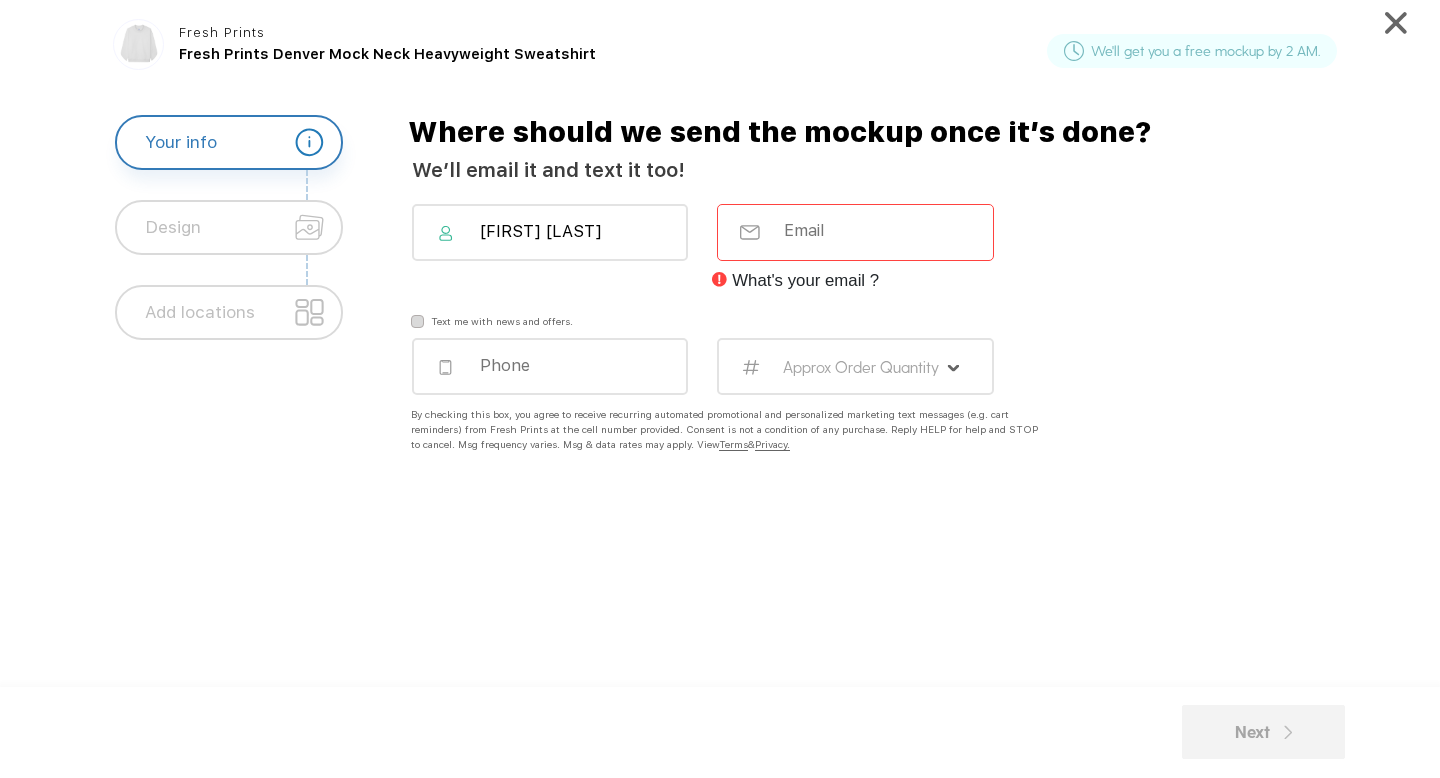 type on "[FIRST] [LAST]" 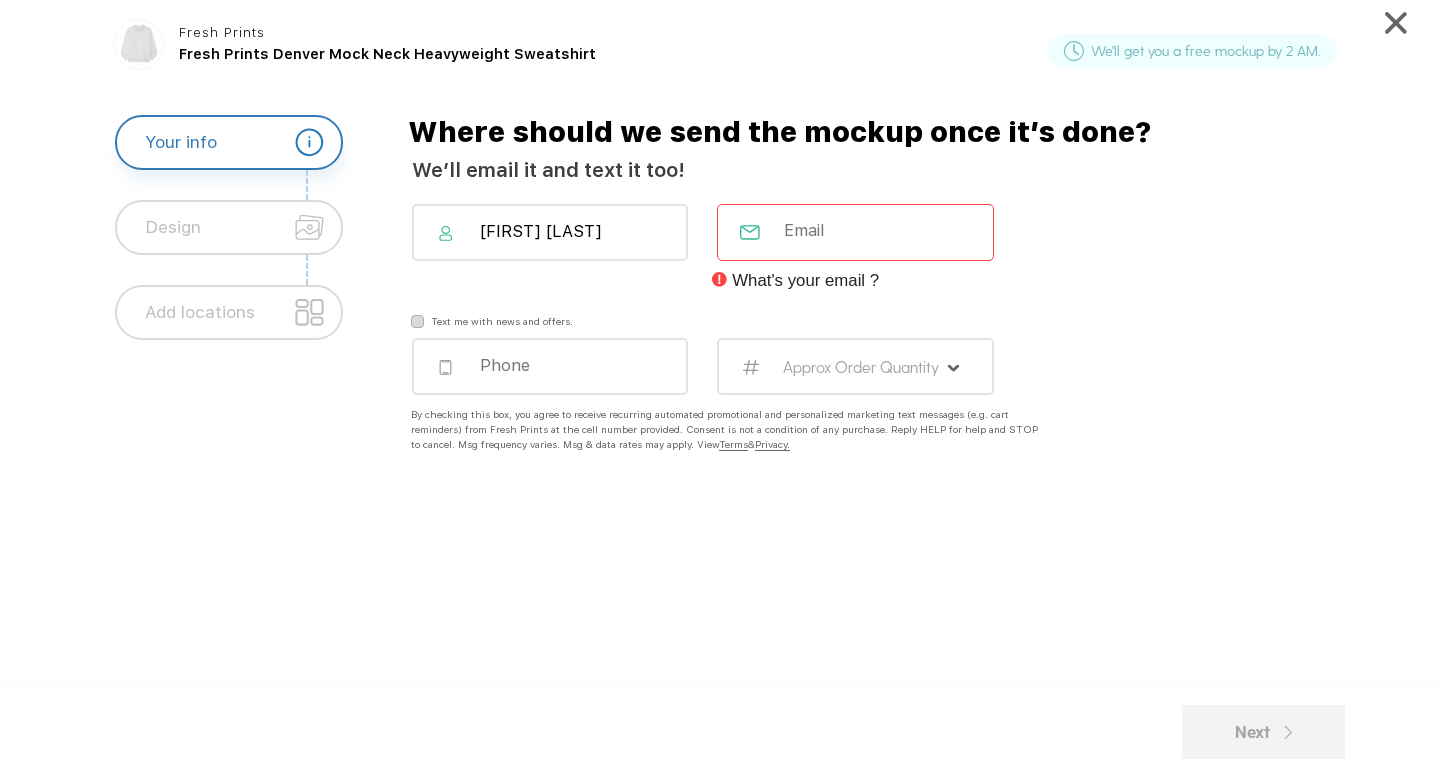 type on "[EMAIL]" 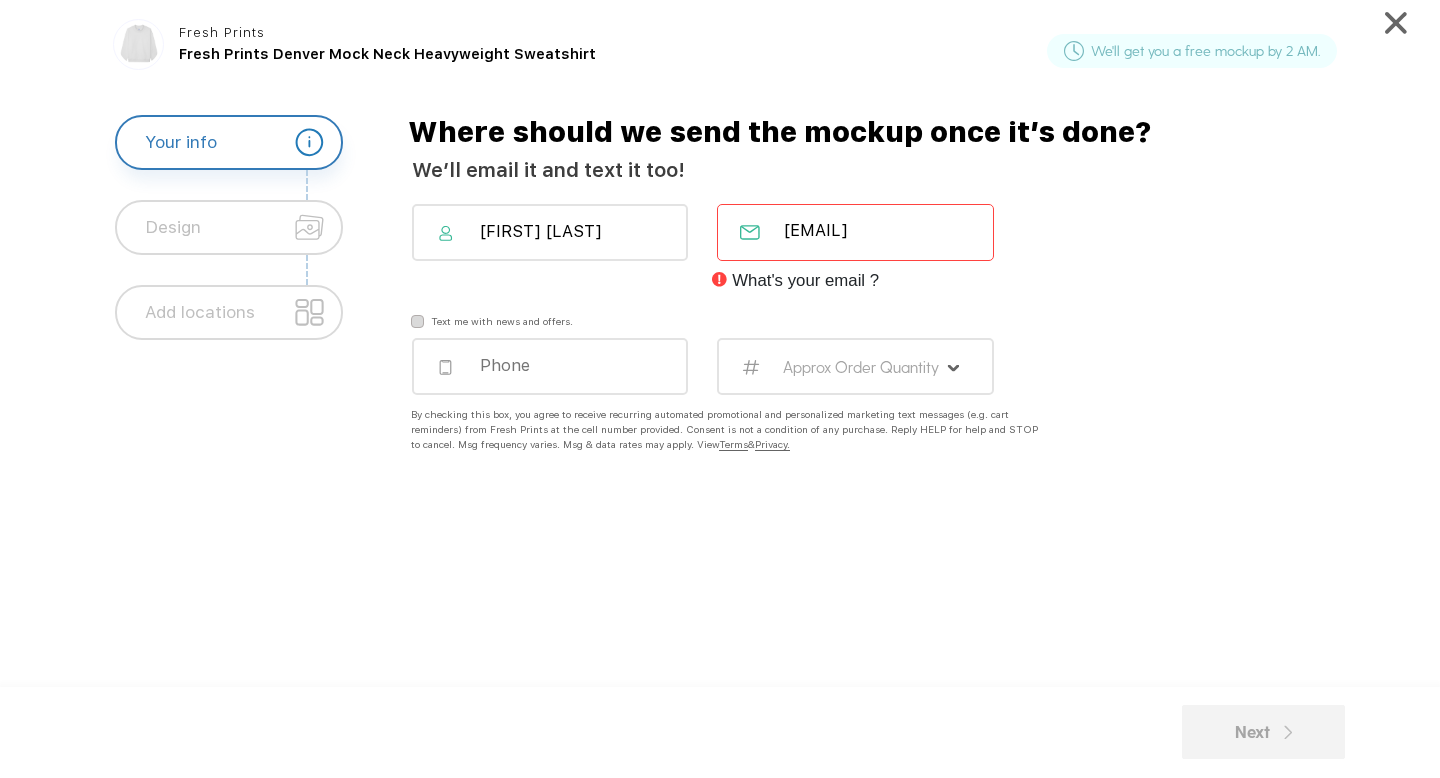 type on "[PHONE]" 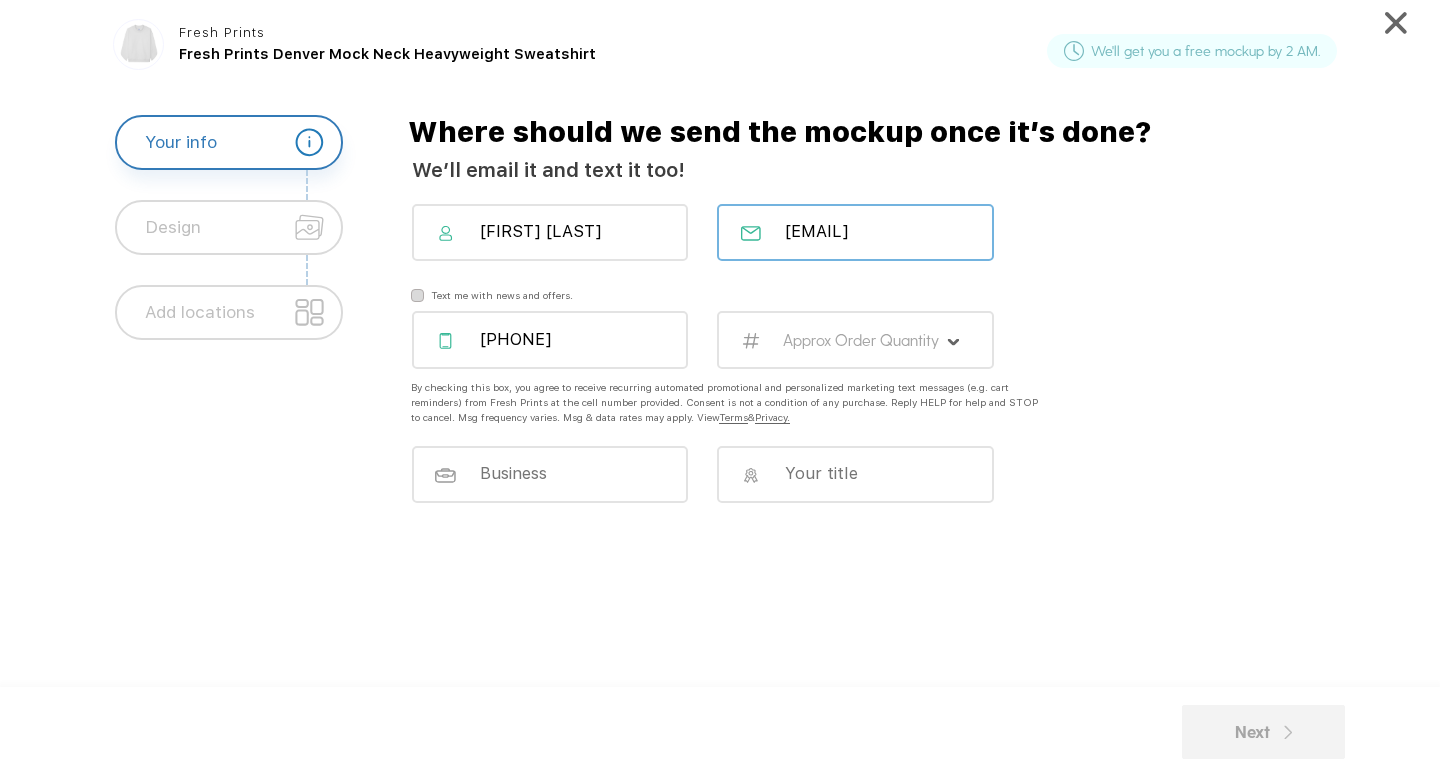 click on "Approx Order Quantity" at bounding box center [861, 339] 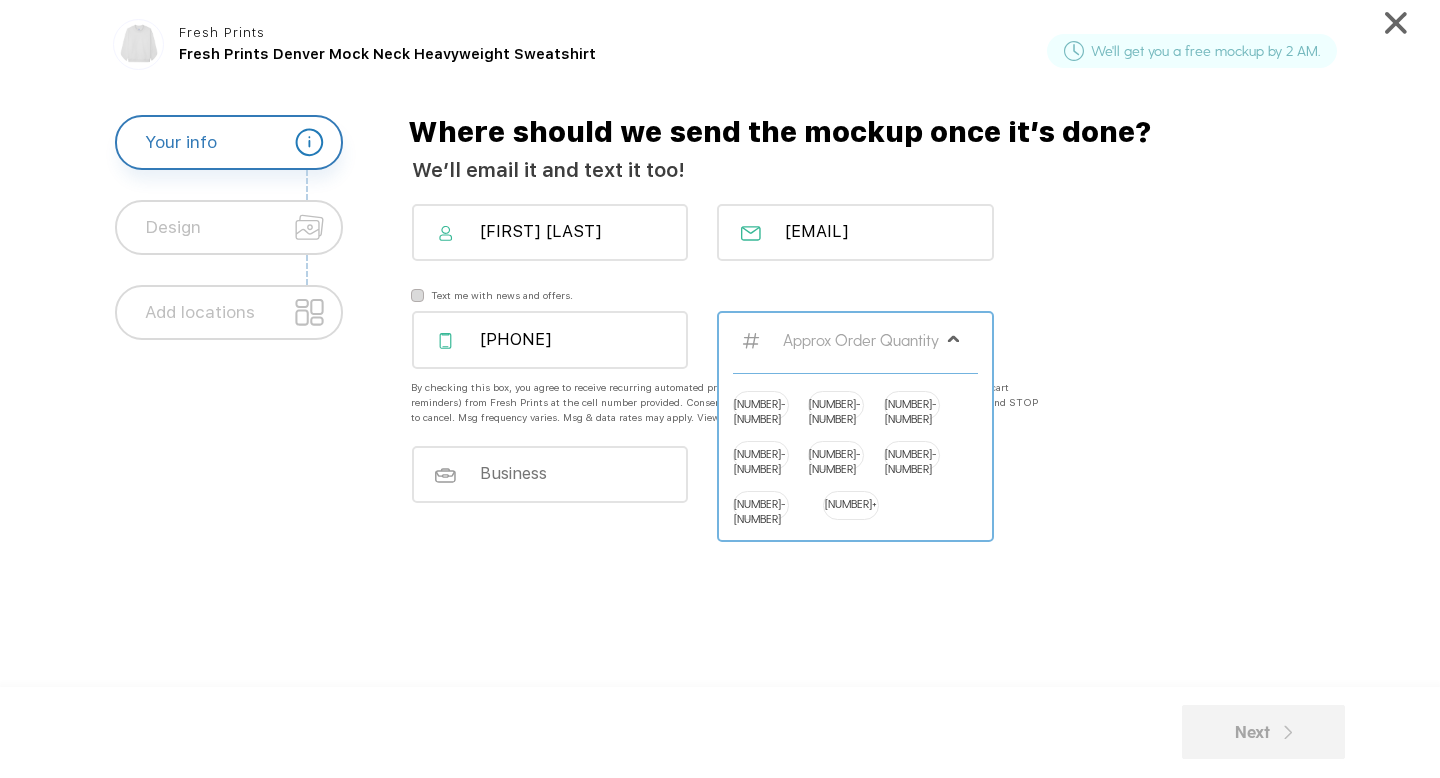 click on "[NUMBER]-[NUMBER]" at bounding box center (761, 403) 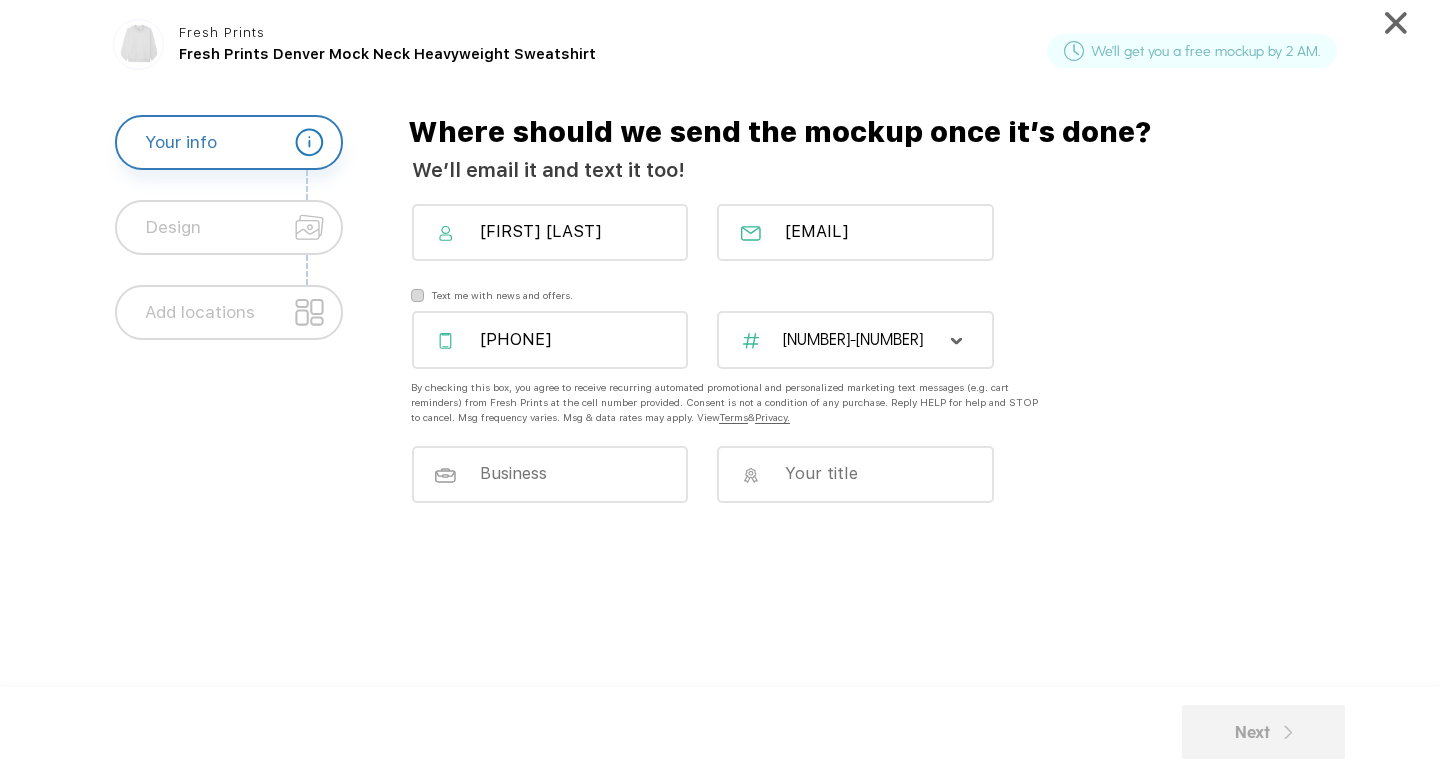 click at bounding box center (542, 485) 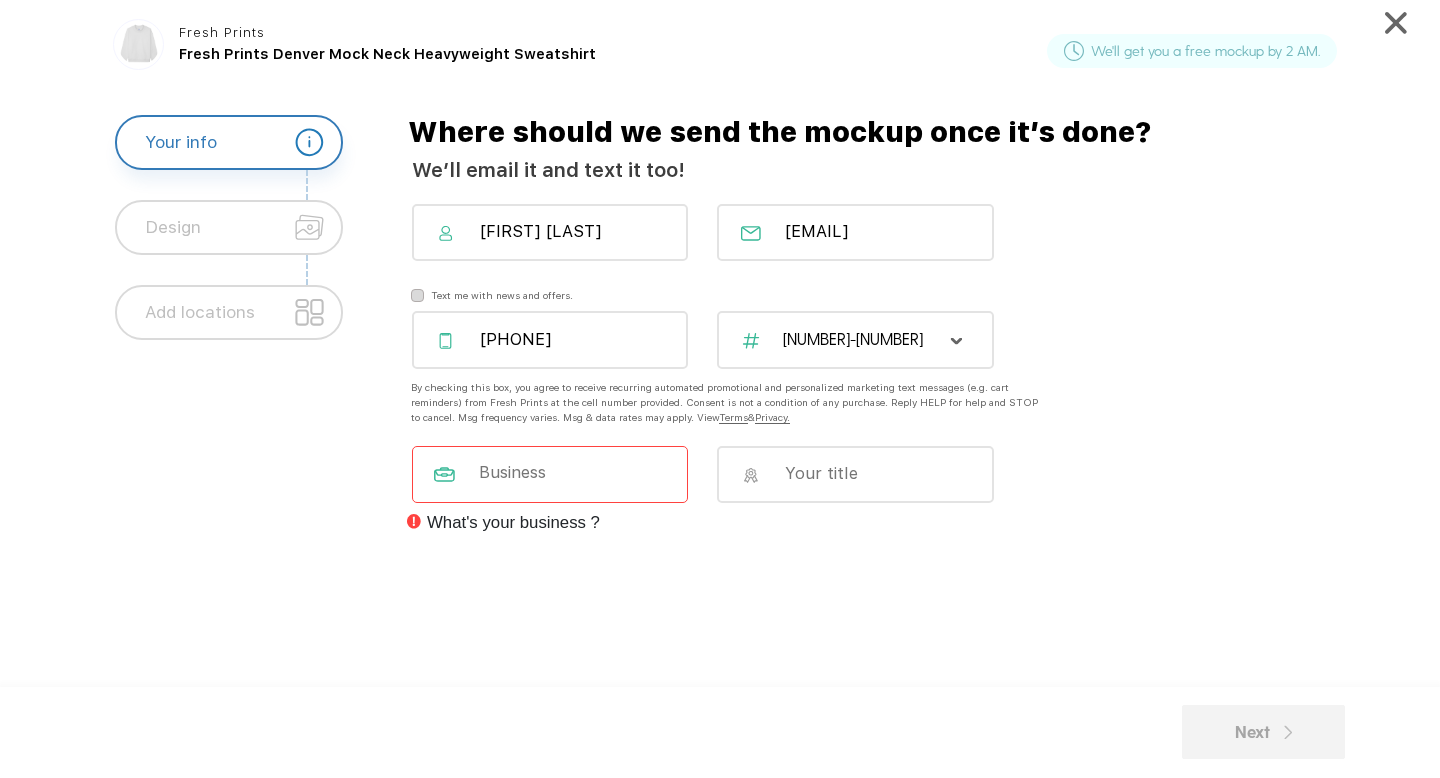 type on "[COMPANY]" 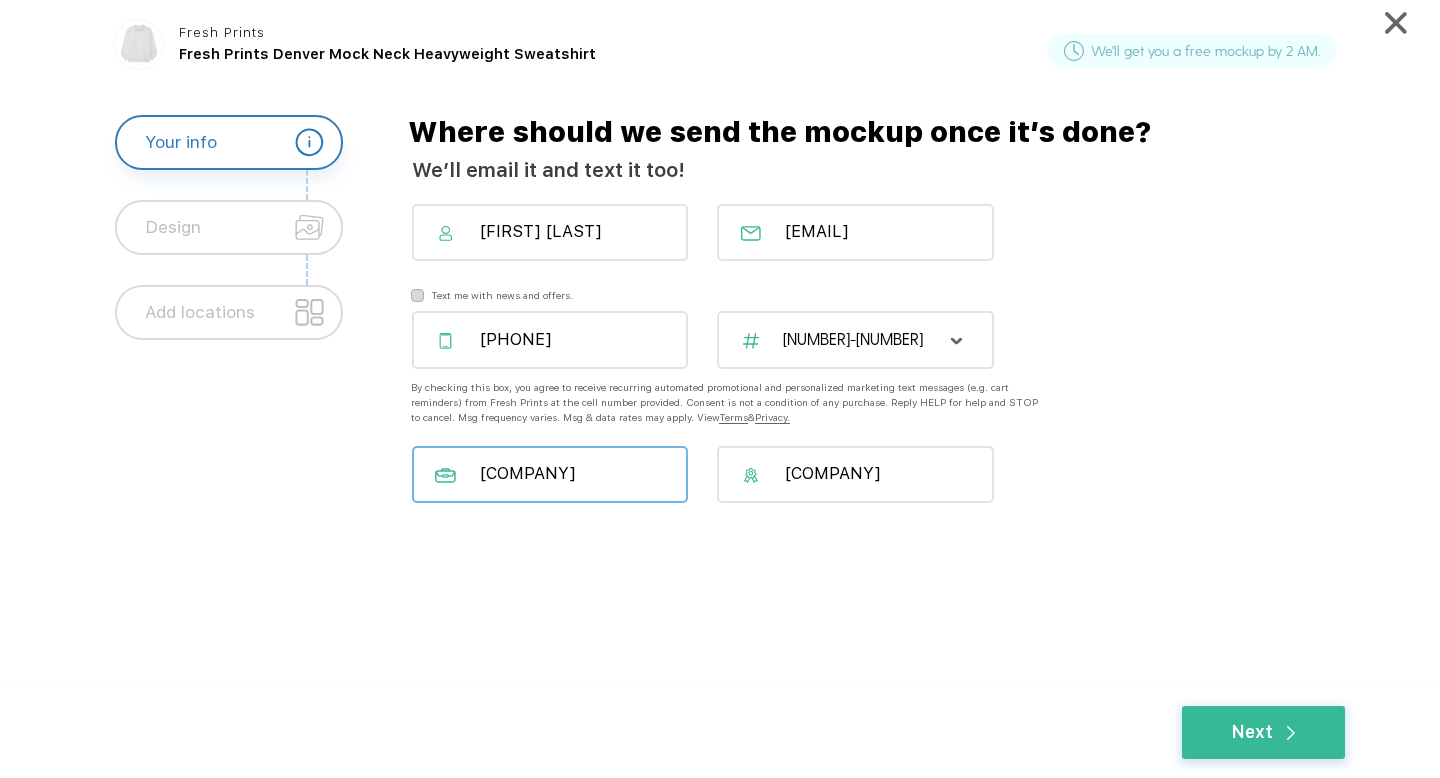 click on "[COMPANY]" at bounding box center (550, 474) 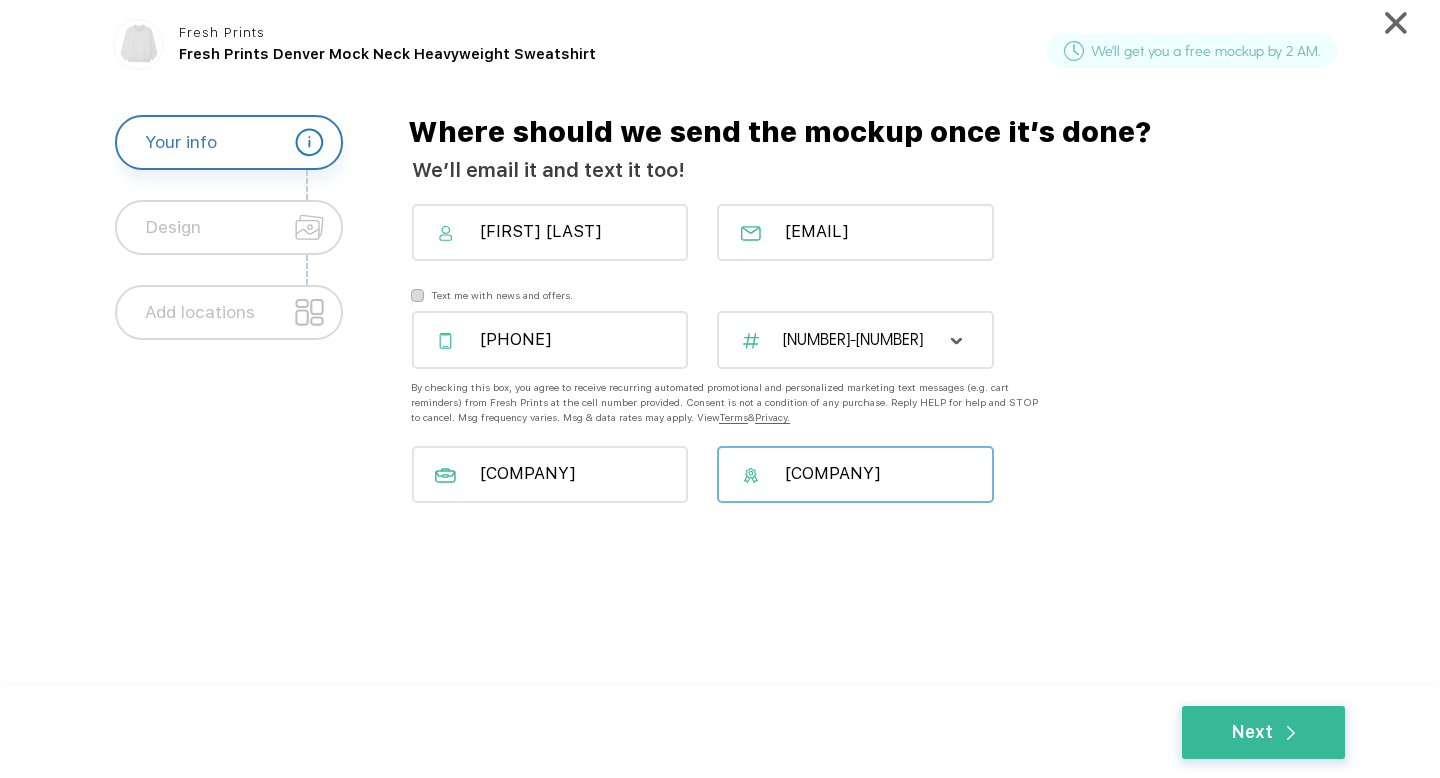 drag, startPoint x: 919, startPoint y: 468, endPoint x: 692, endPoint y: 461, distance: 227.10791 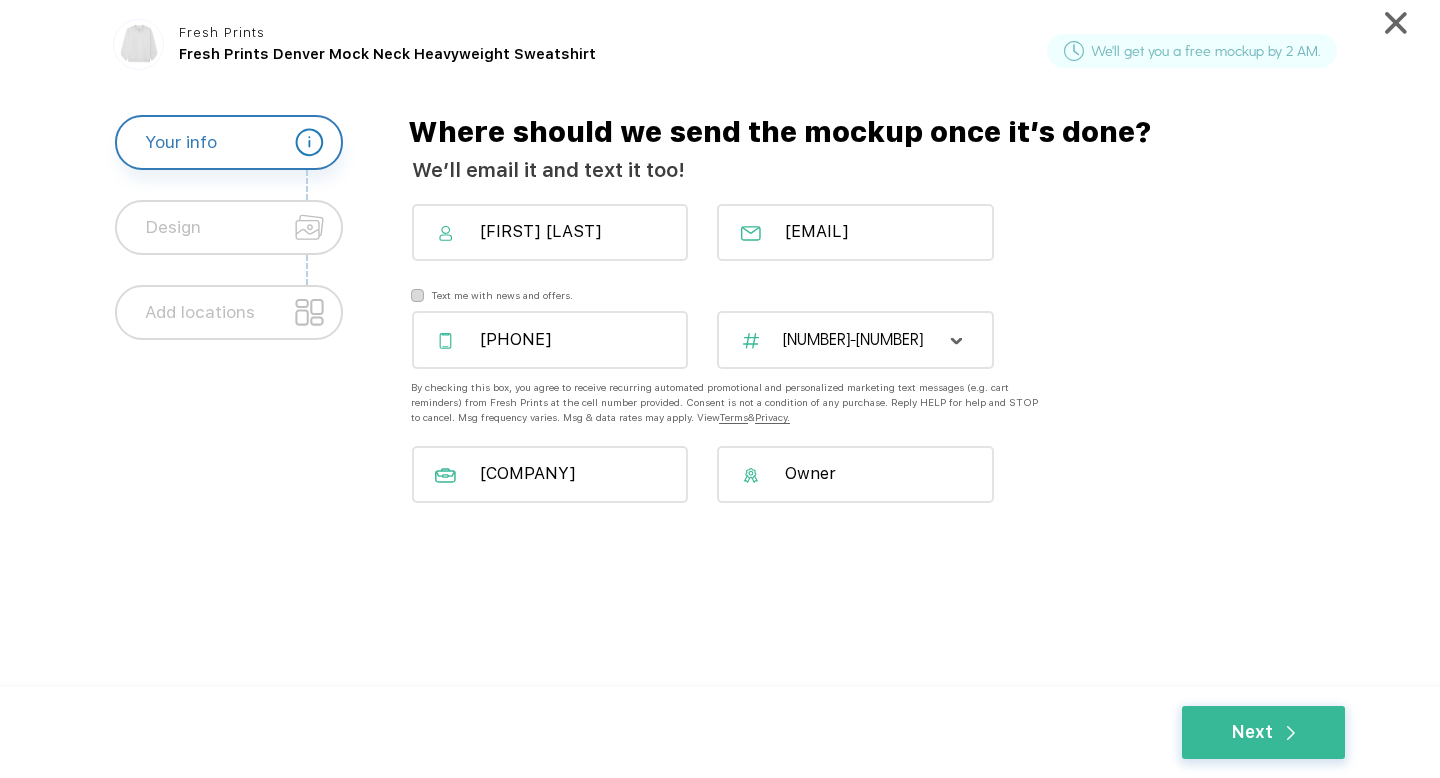 type on "Owner" 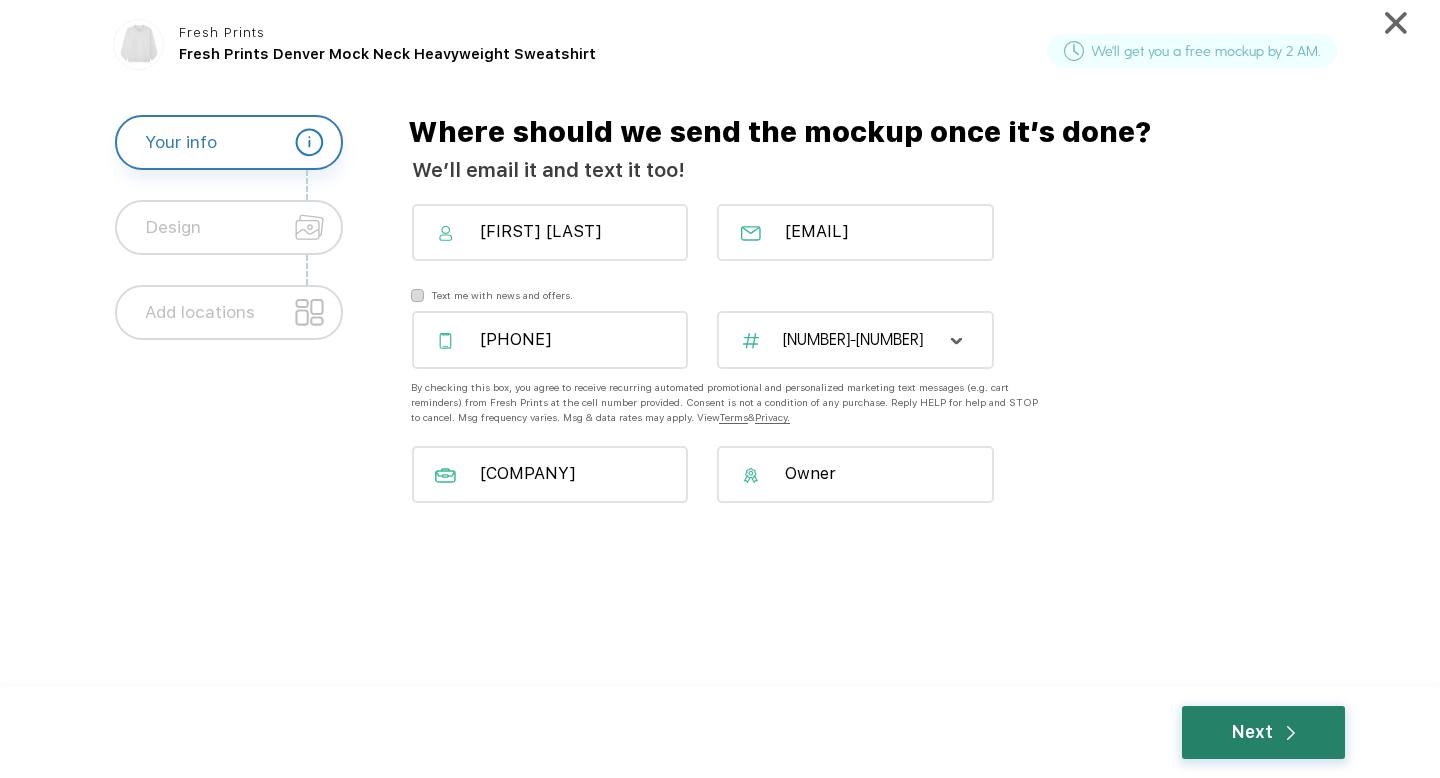 click on "Next" at bounding box center [1264, 733] 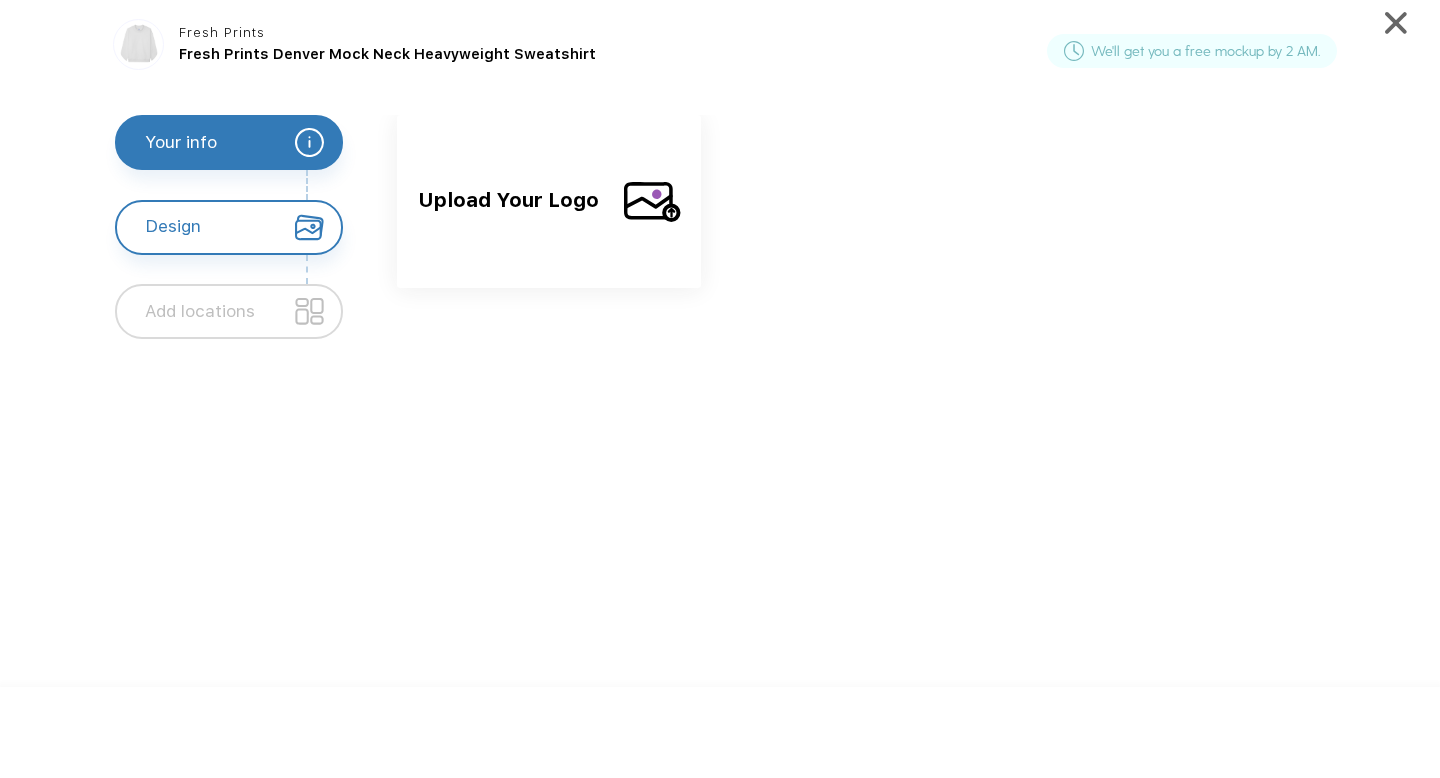 click at bounding box center [652, 202] 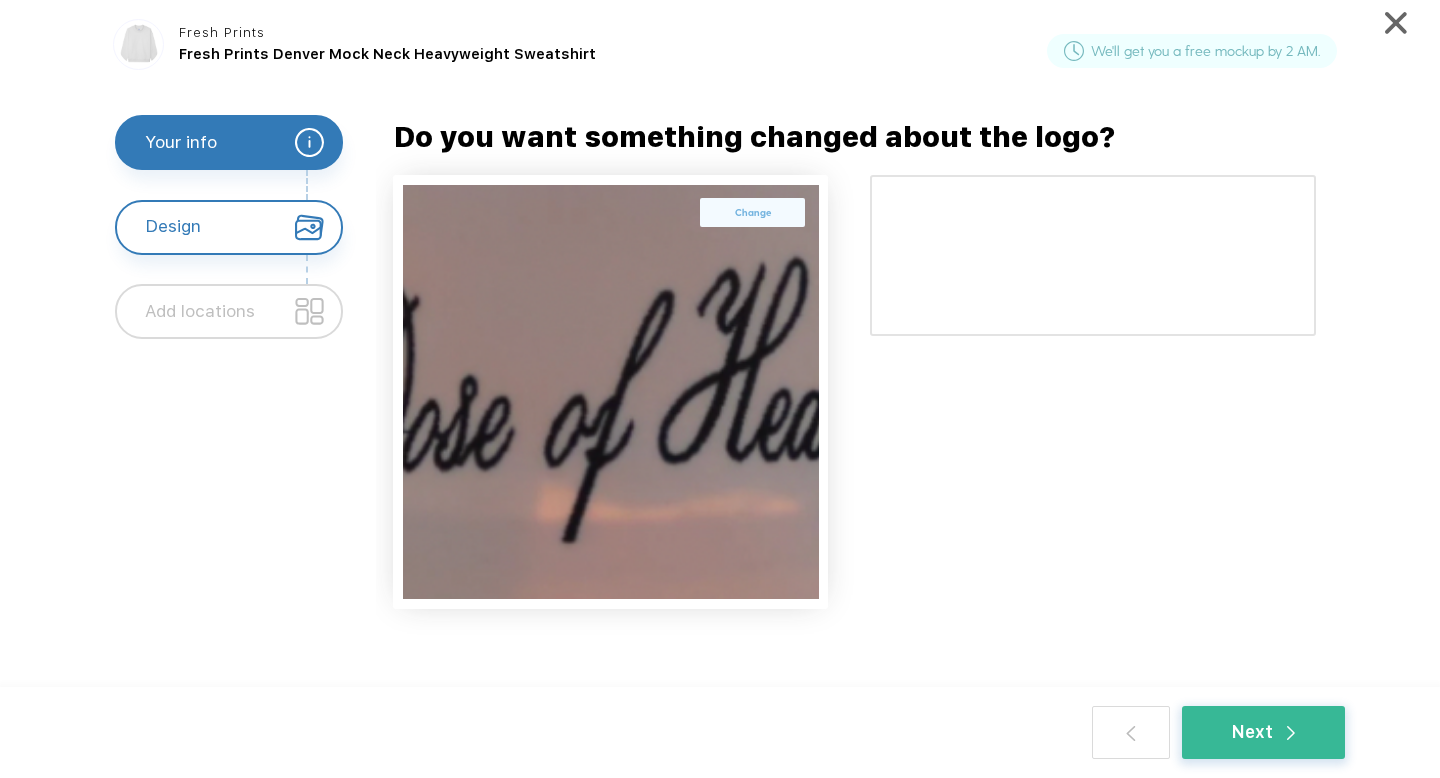 click on "Change" at bounding box center (752, 212) 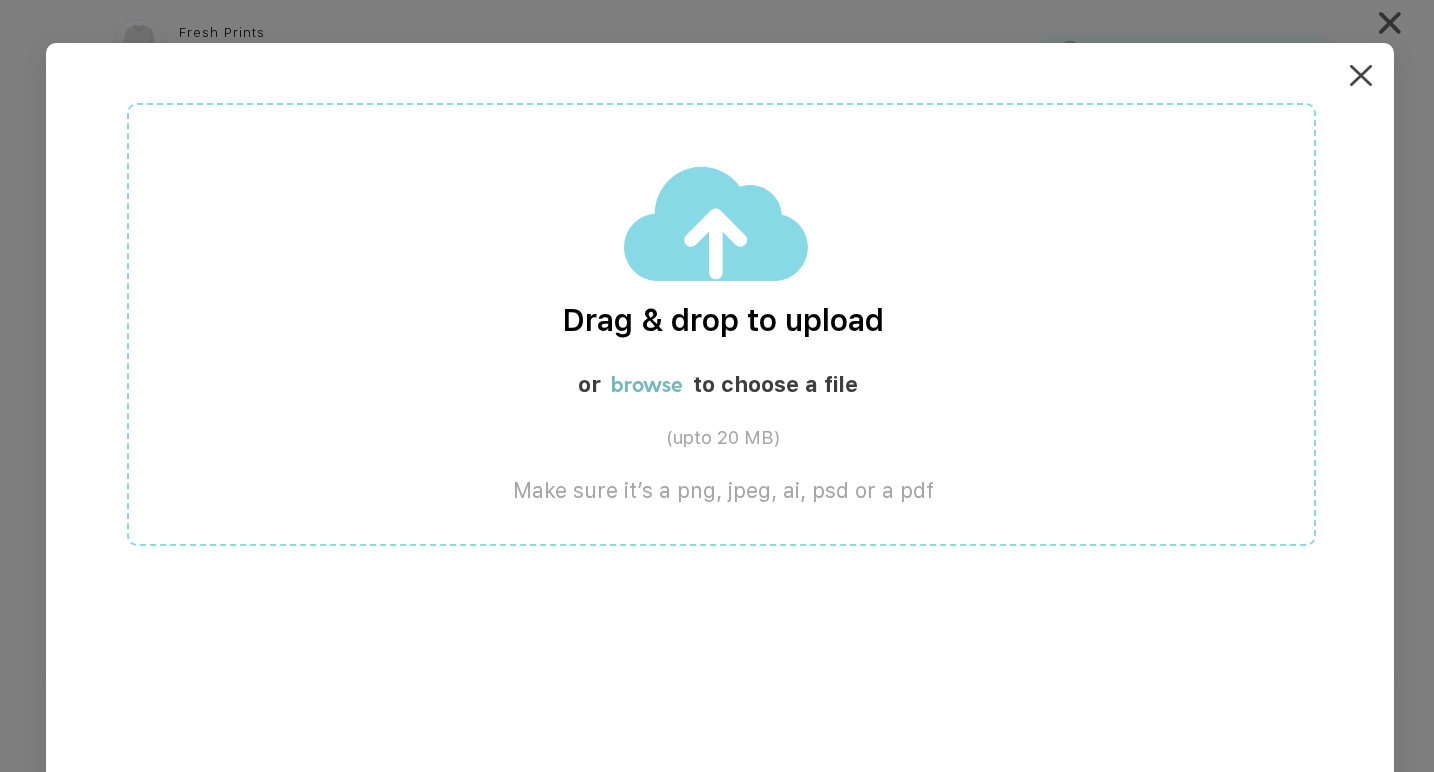 click at bounding box center [1361, 76] 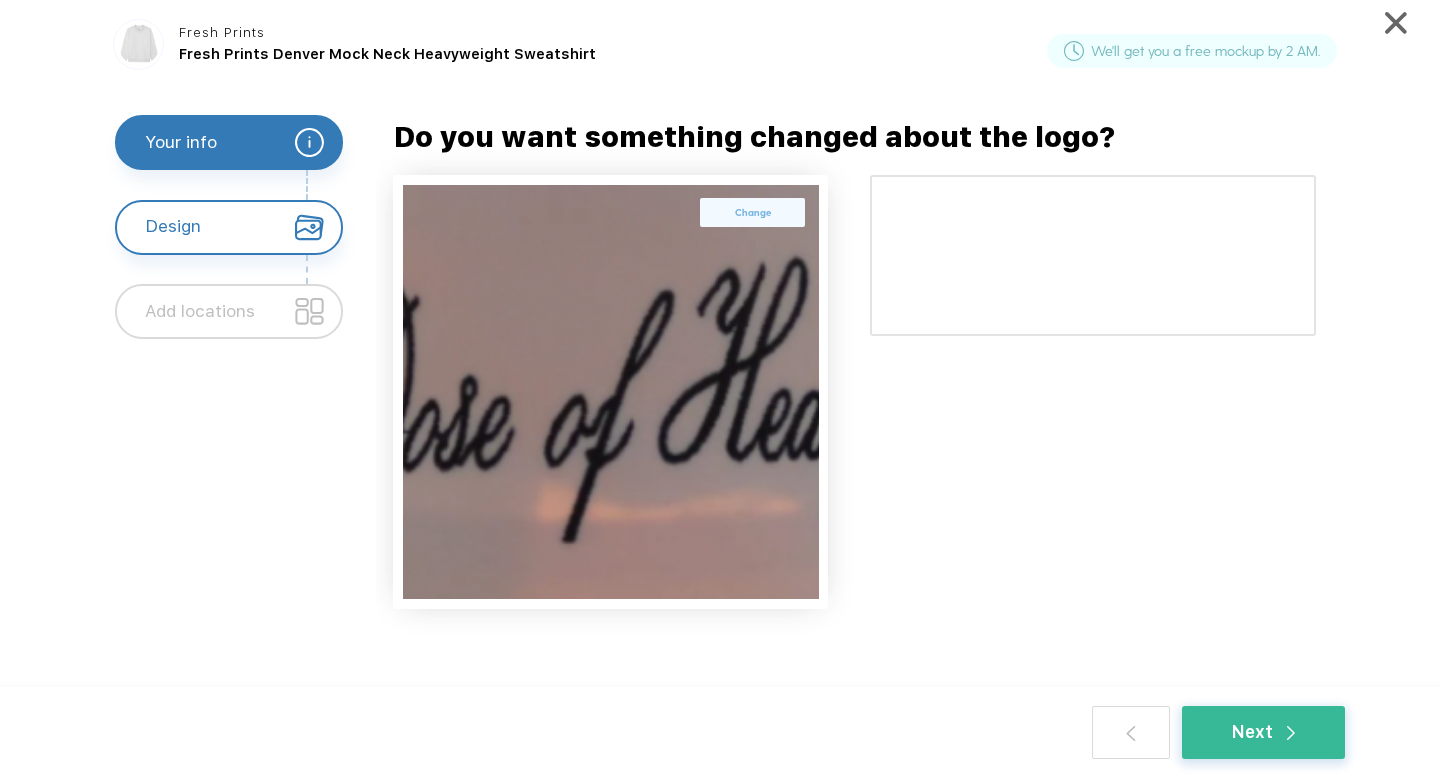 click at bounding box center (611, 391) 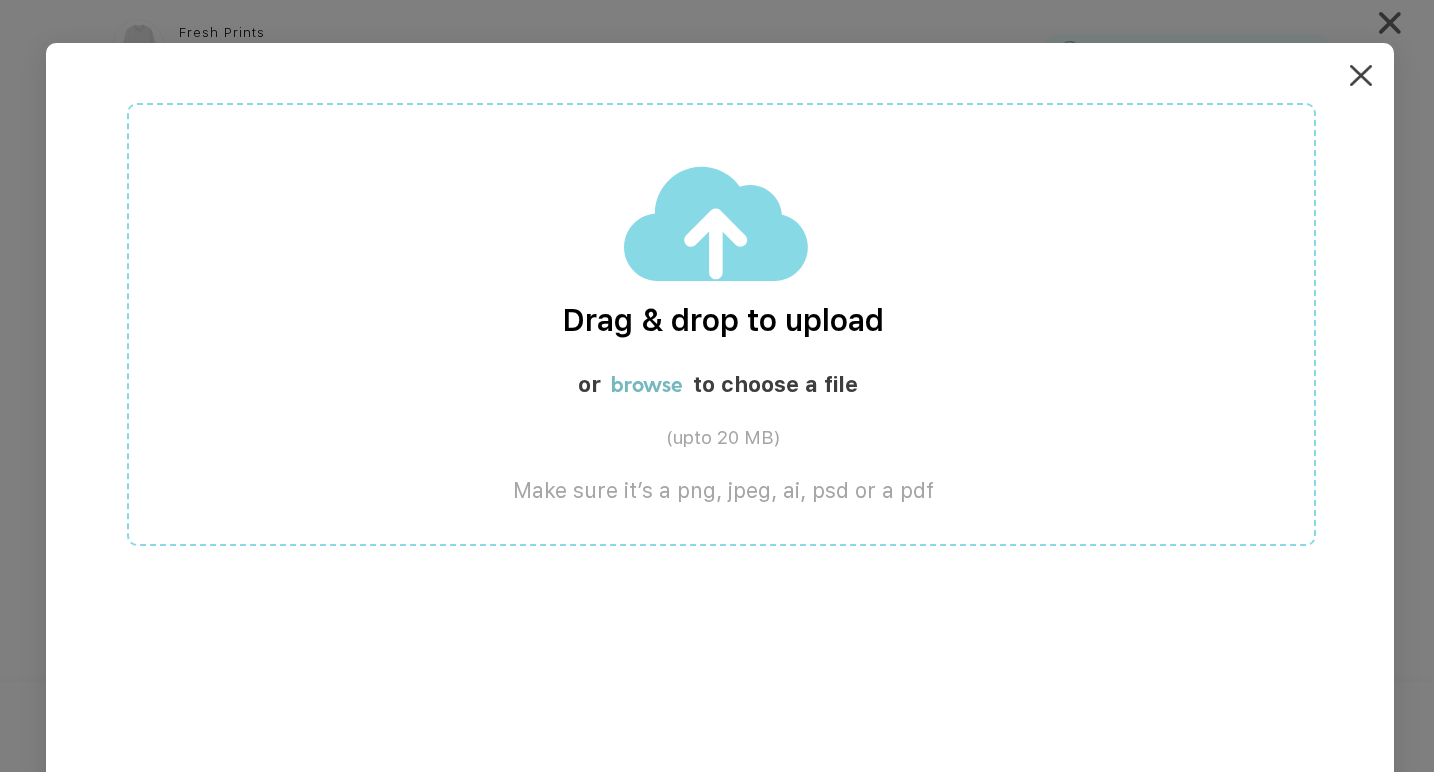 click on "Drag & drop to upload or browse to choose a file (upto 20 MB) Make sure it’s a png, jpeg, ai, psd or a pdf" at bounding box center (720, 429) 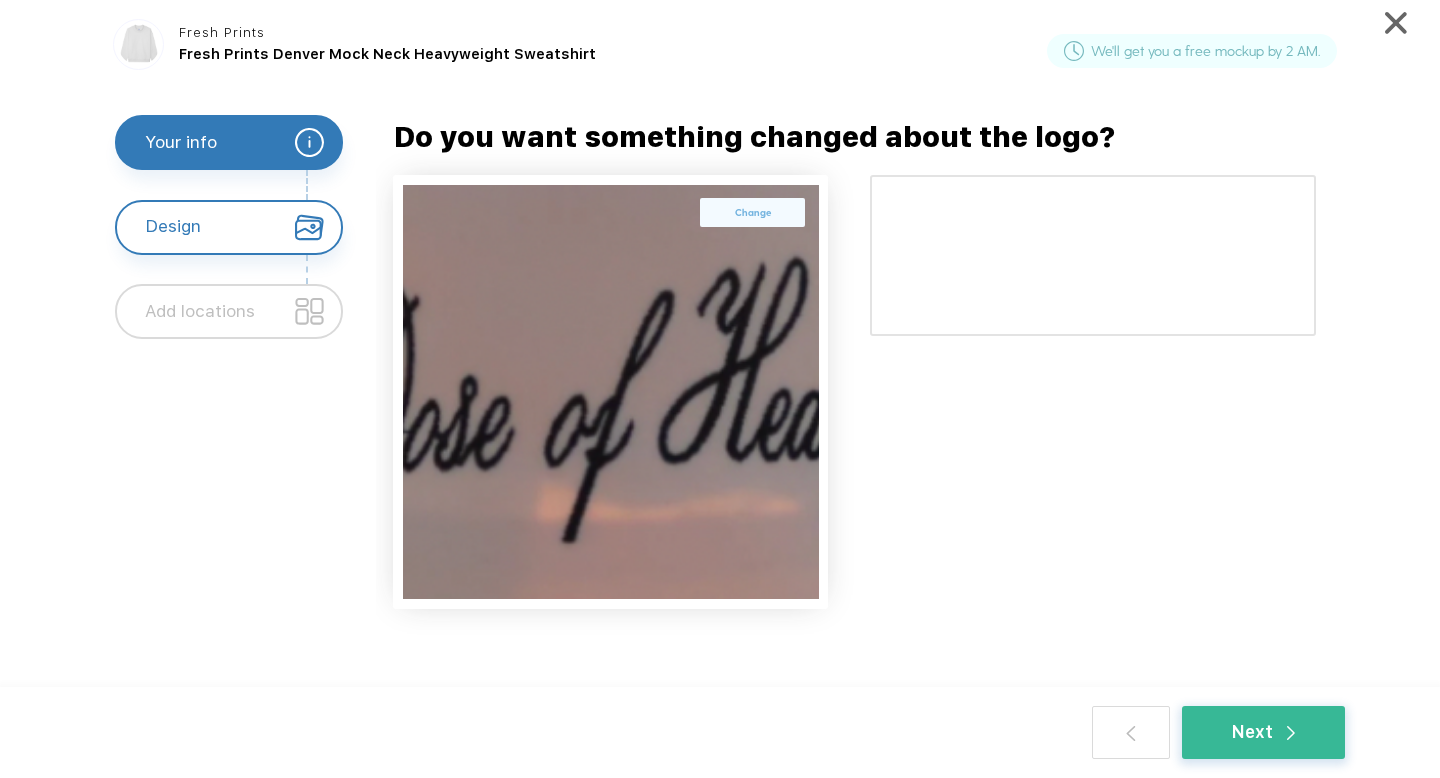 click at bounding box center (309, 311) 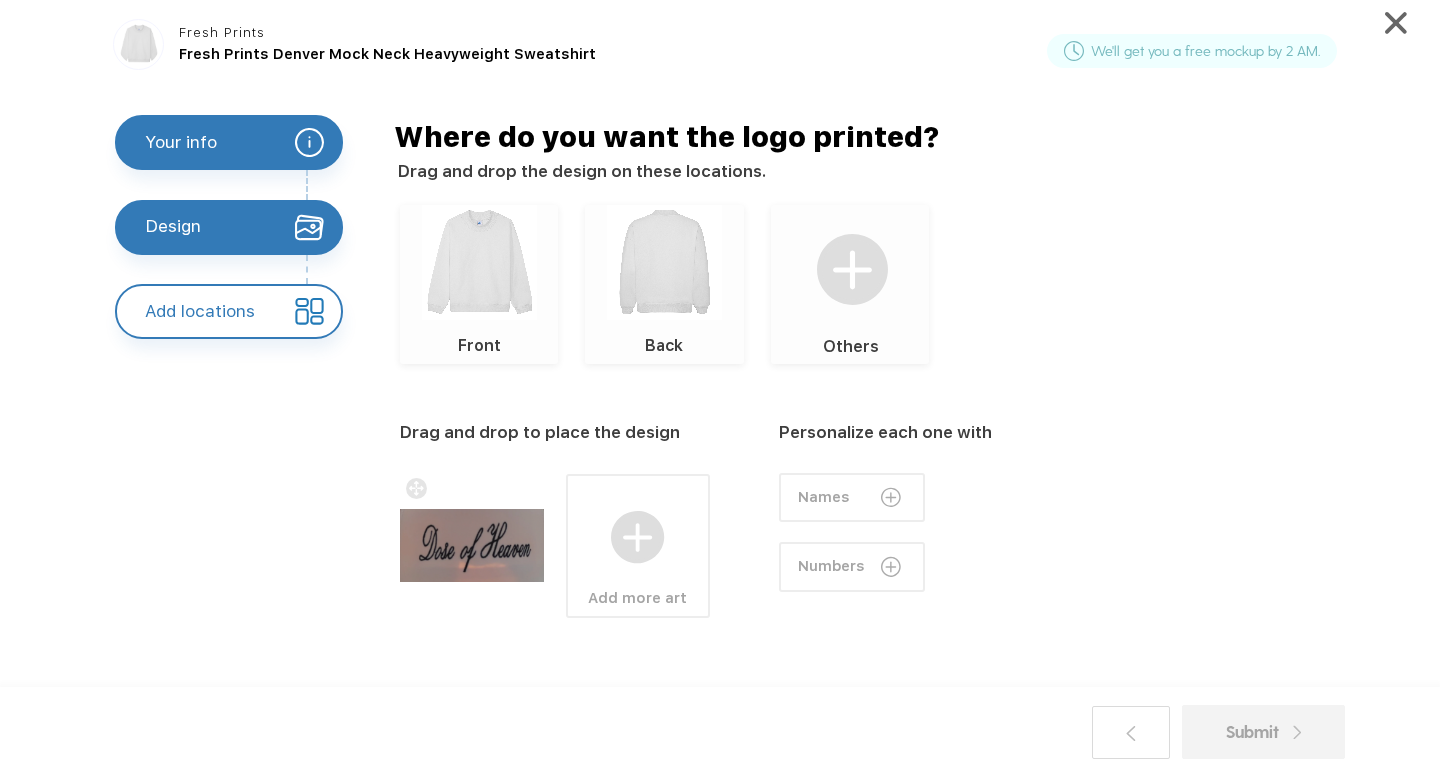 click at bounding box center [479, 262] 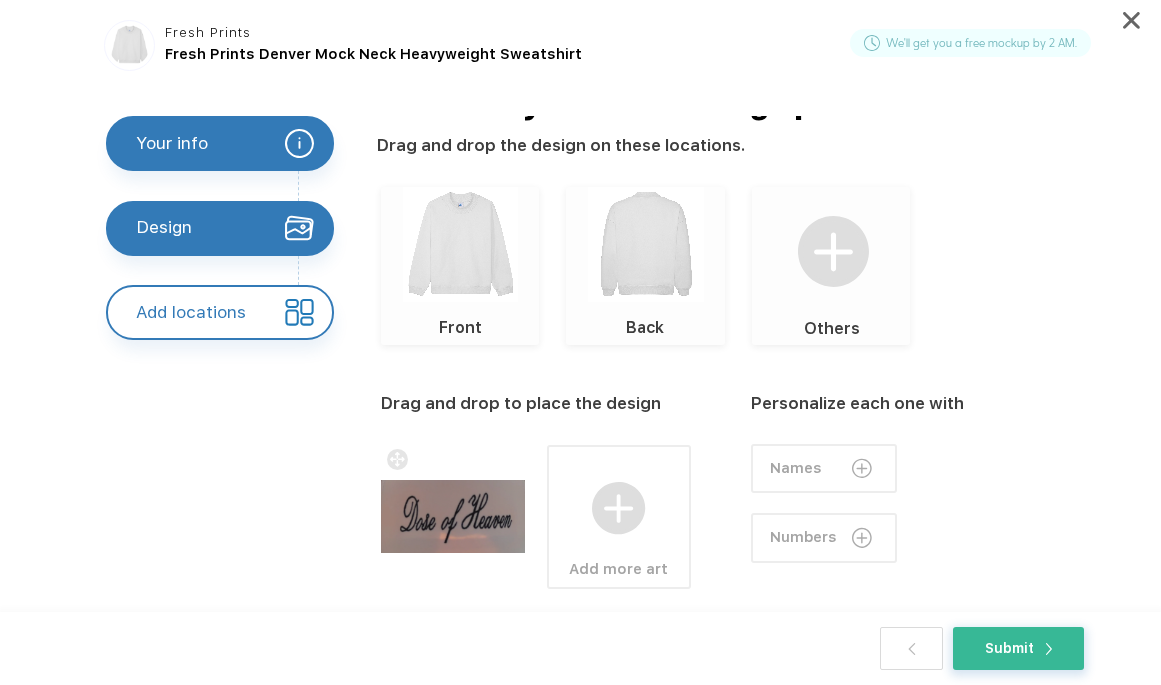 scroll, scrollTop: 40, scrollLeft: 0, axis: vertical 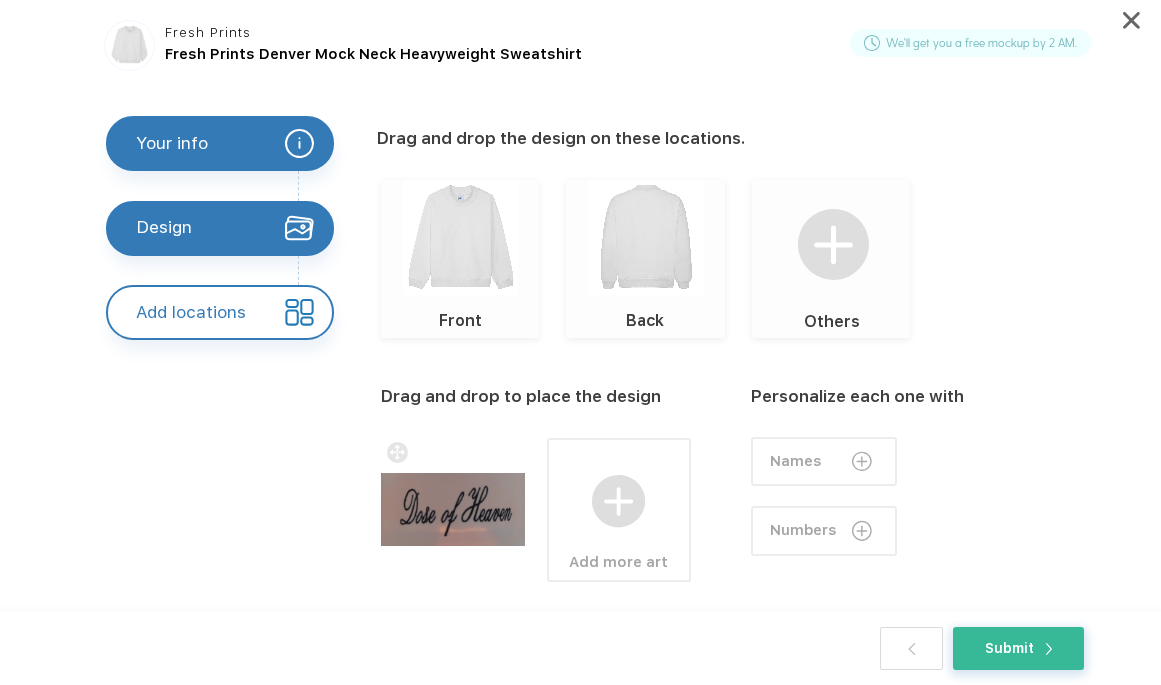 click on "Names" at bounding box center [796, 460] 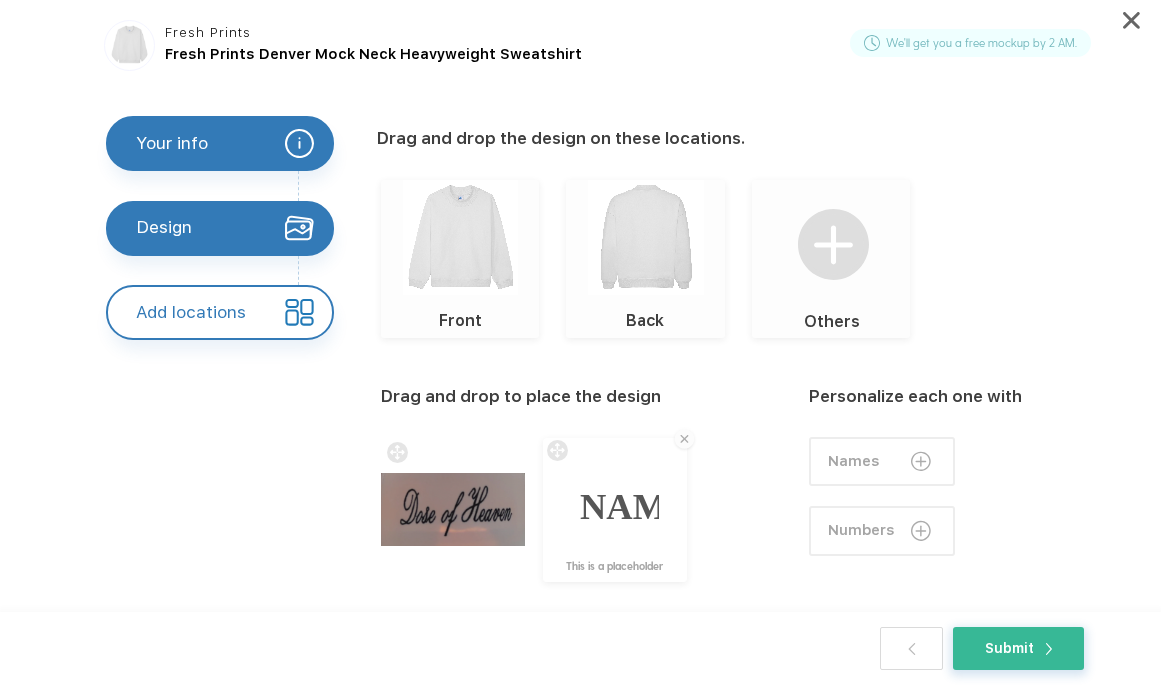 click at bounding box center (684, 439) 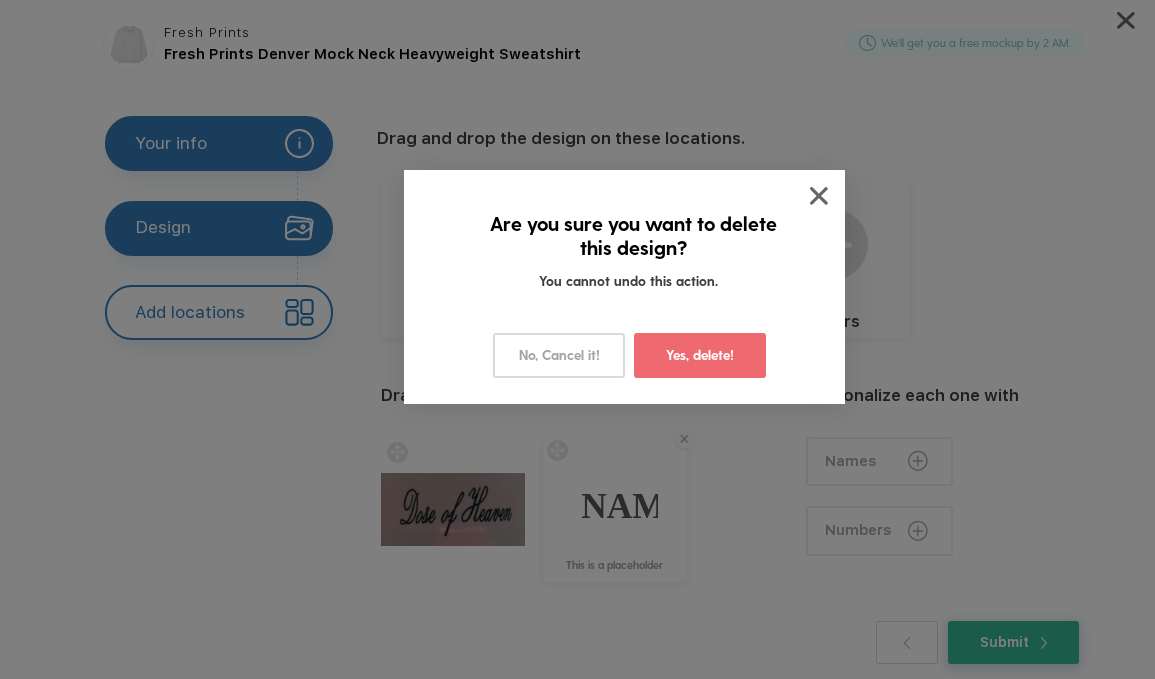click on "Yes, delete!" at bounding box center [700, 355] 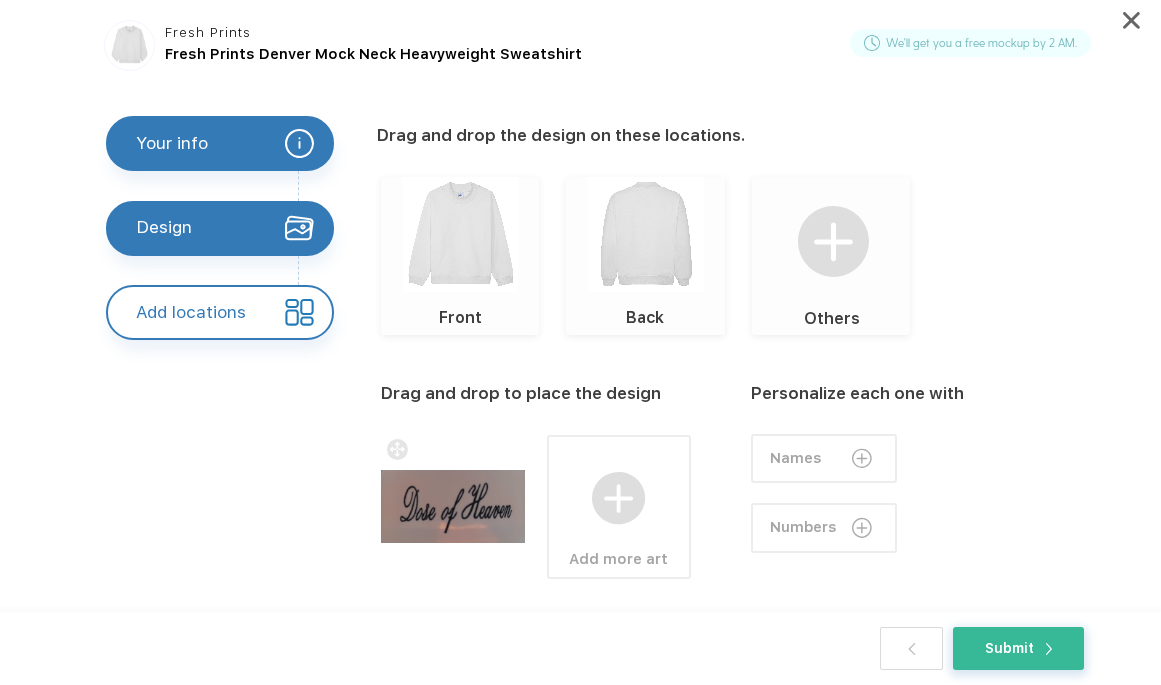 scroll, scrollTop: 111, scrollLeft: 0, axis: vertical 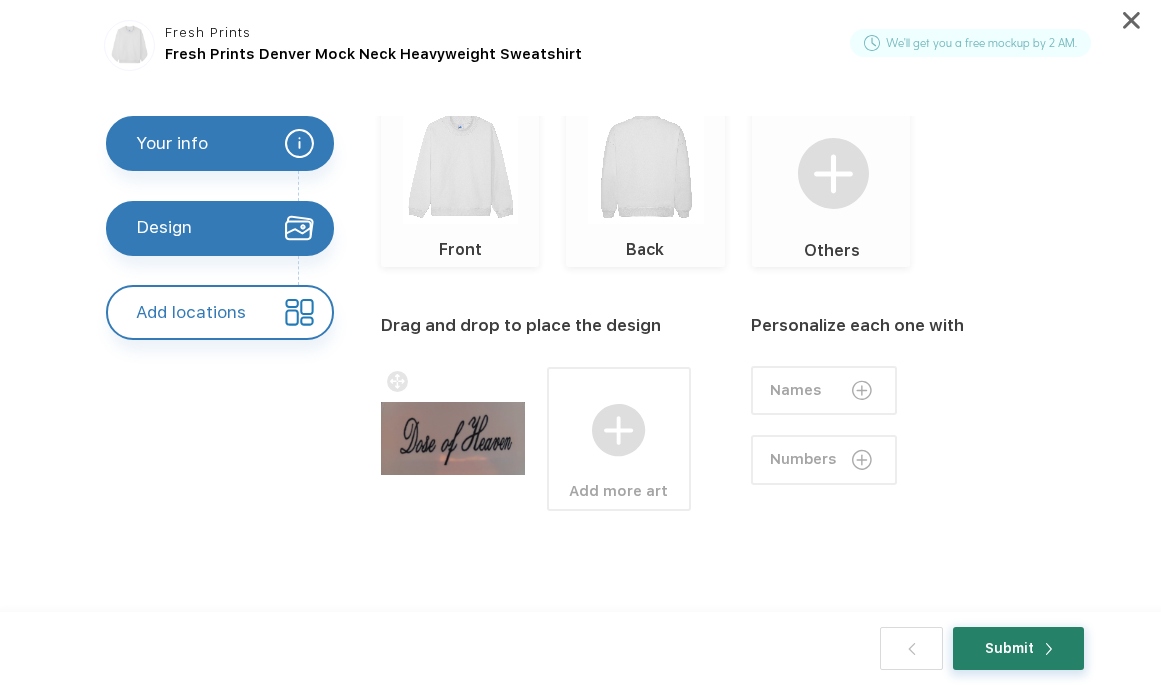 click on "Submit" at bounding box center (1018, 648) 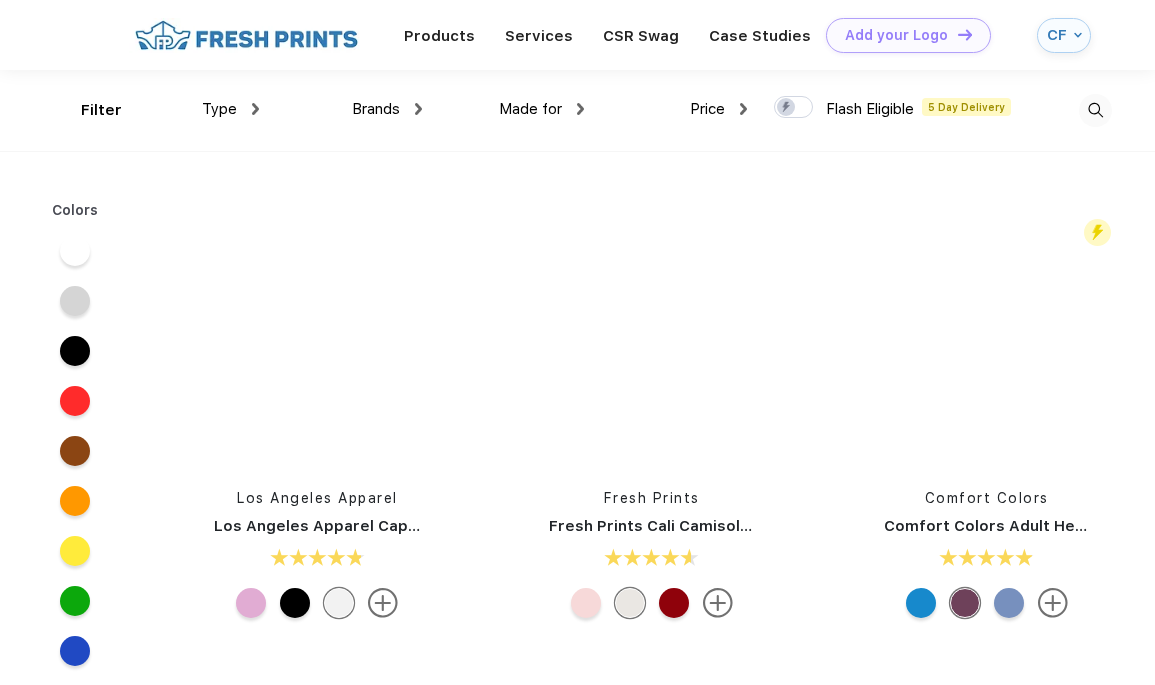 scroll, scrollTop: 0, scrollLeft: 0, axis: both 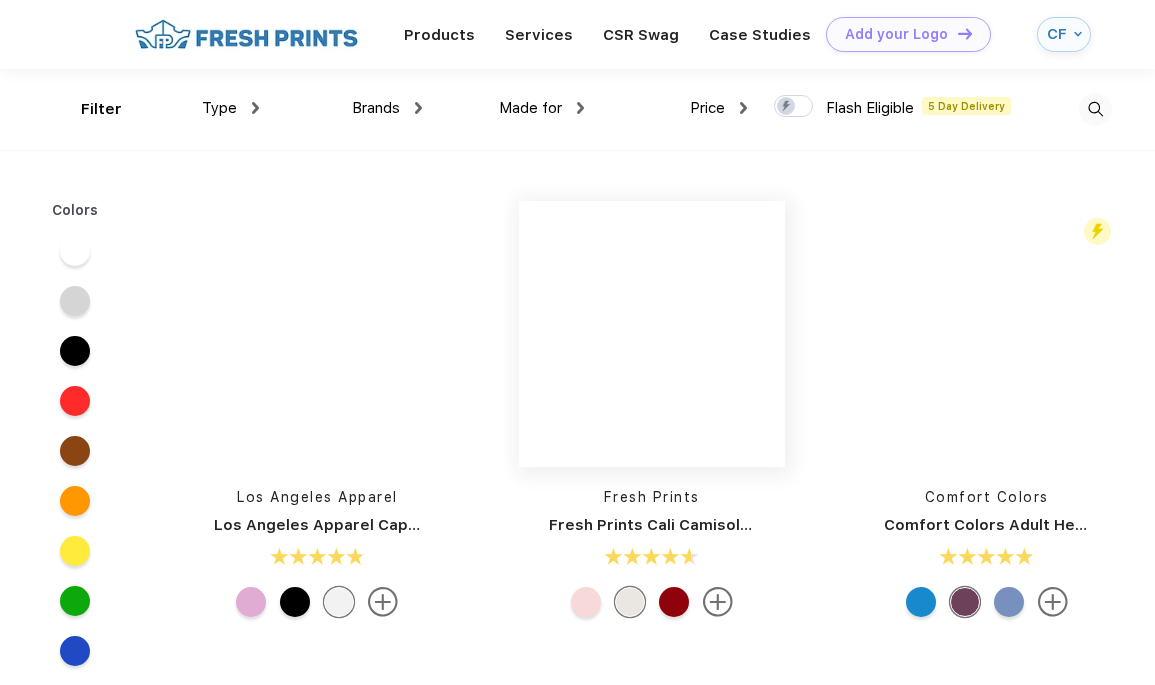 click at bounding box center (317, 335) 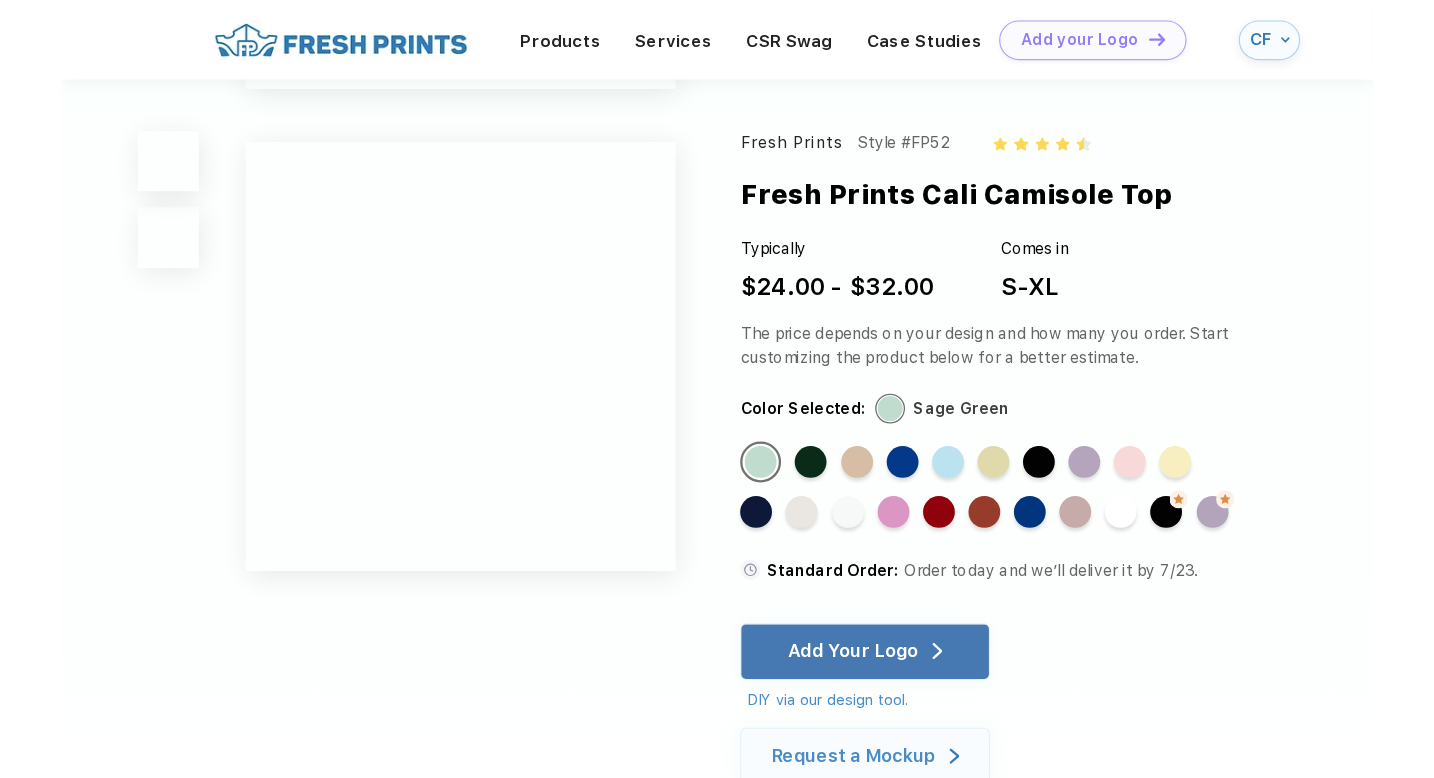 scroll, scrollTop: 0, scrollLeft: 0, axis: both 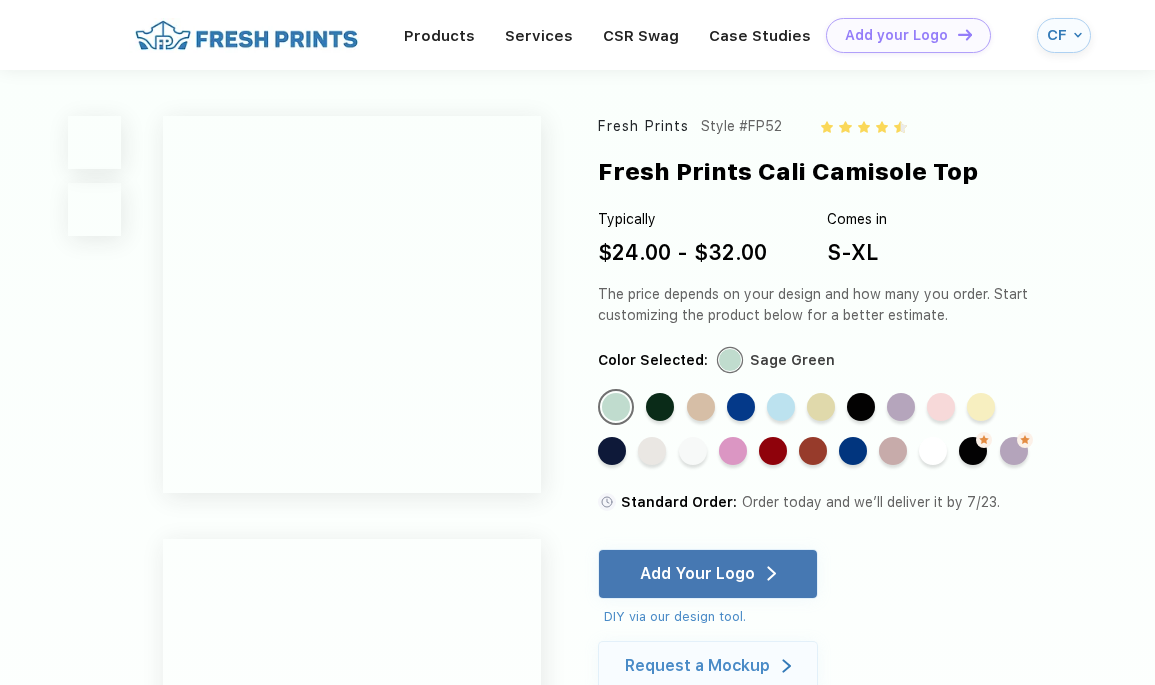 click on "CF" at bounding box center [1064, 35] 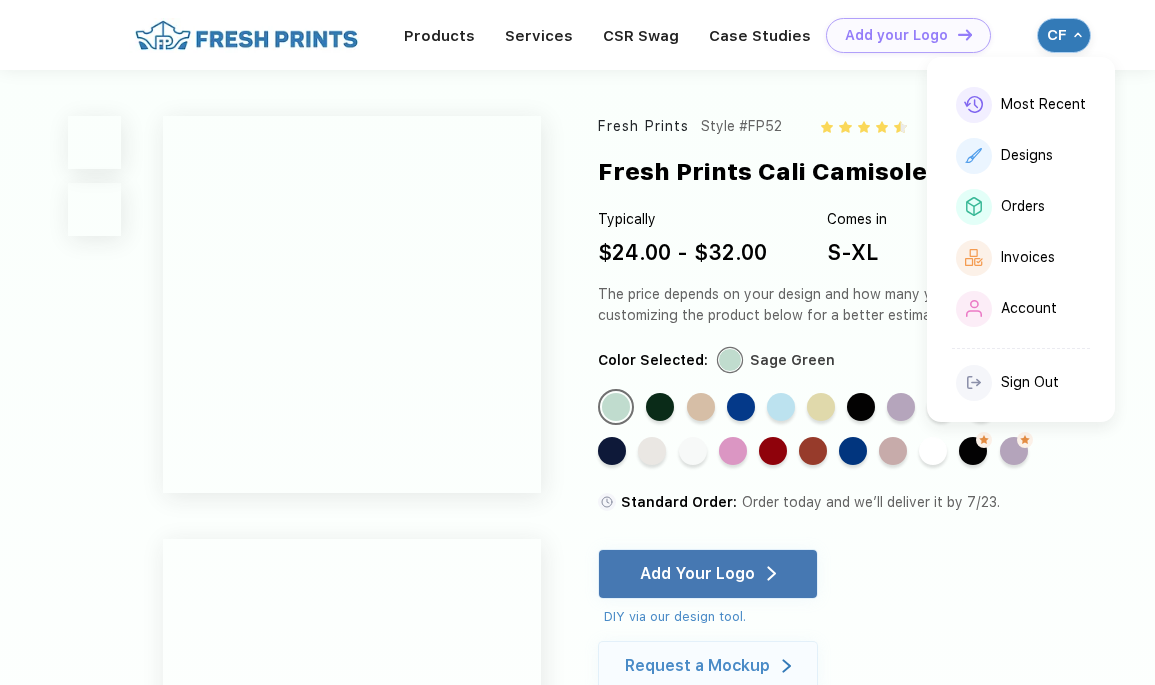 click at bounding box center (1078, 35) 